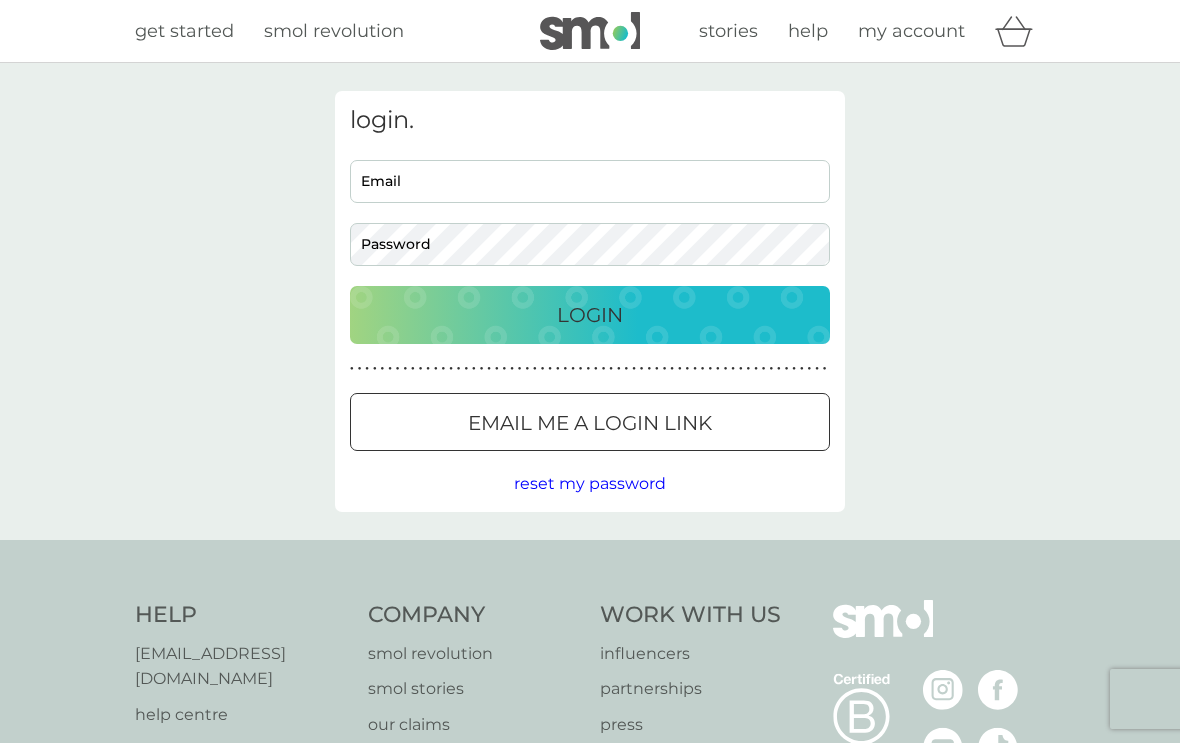 scroll, scrollTop: 0, scrollLeft: 0, axis: both 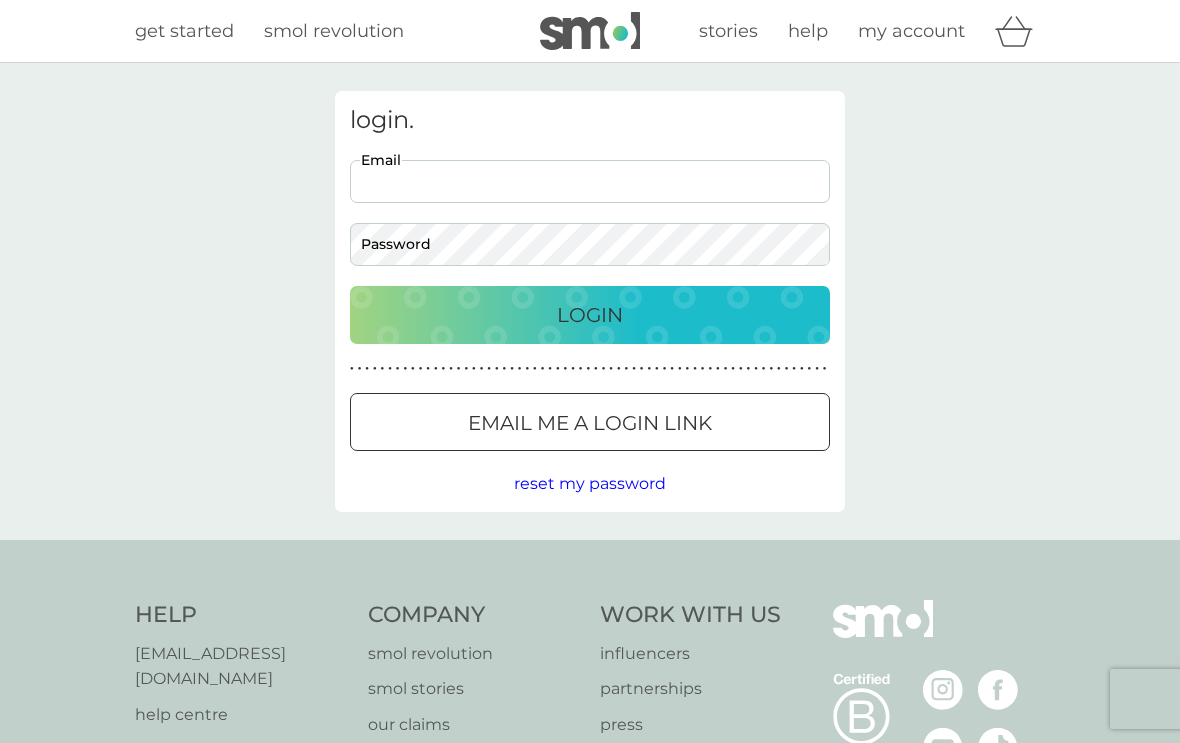 type on "[EMAIL_ADDRESS][DOMAIN_NAME]" 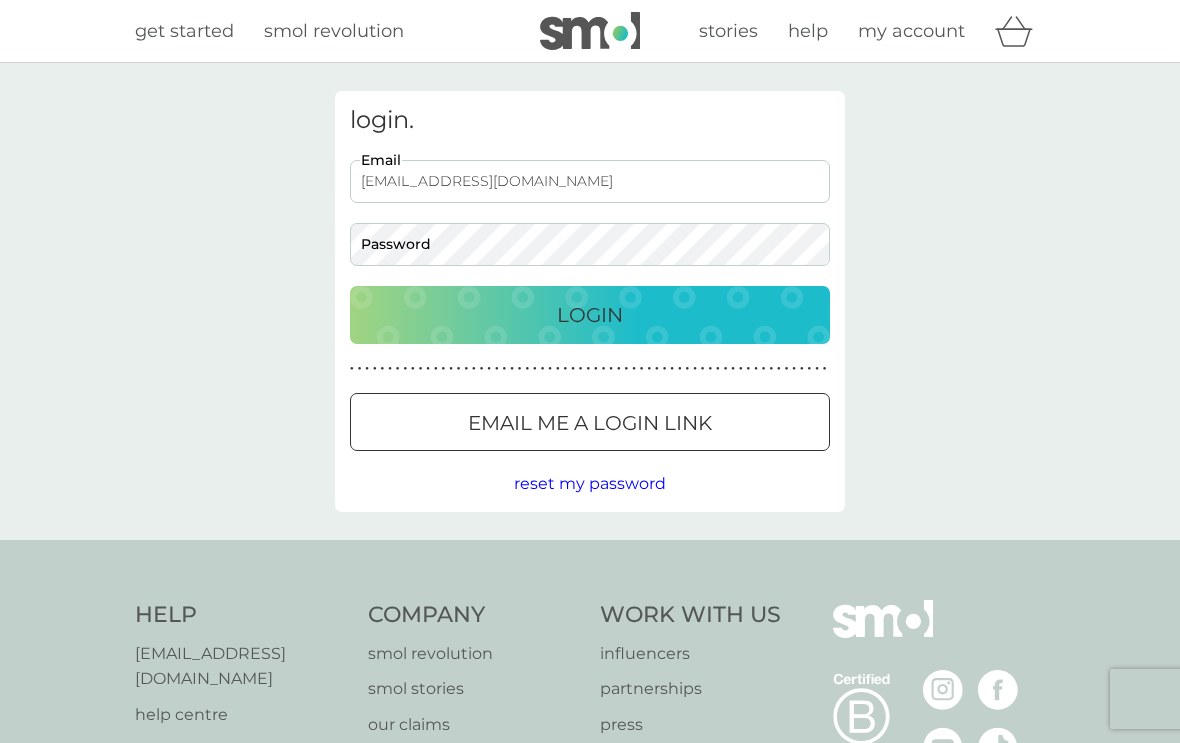 click on "Login" at bounding box center [590, 315] 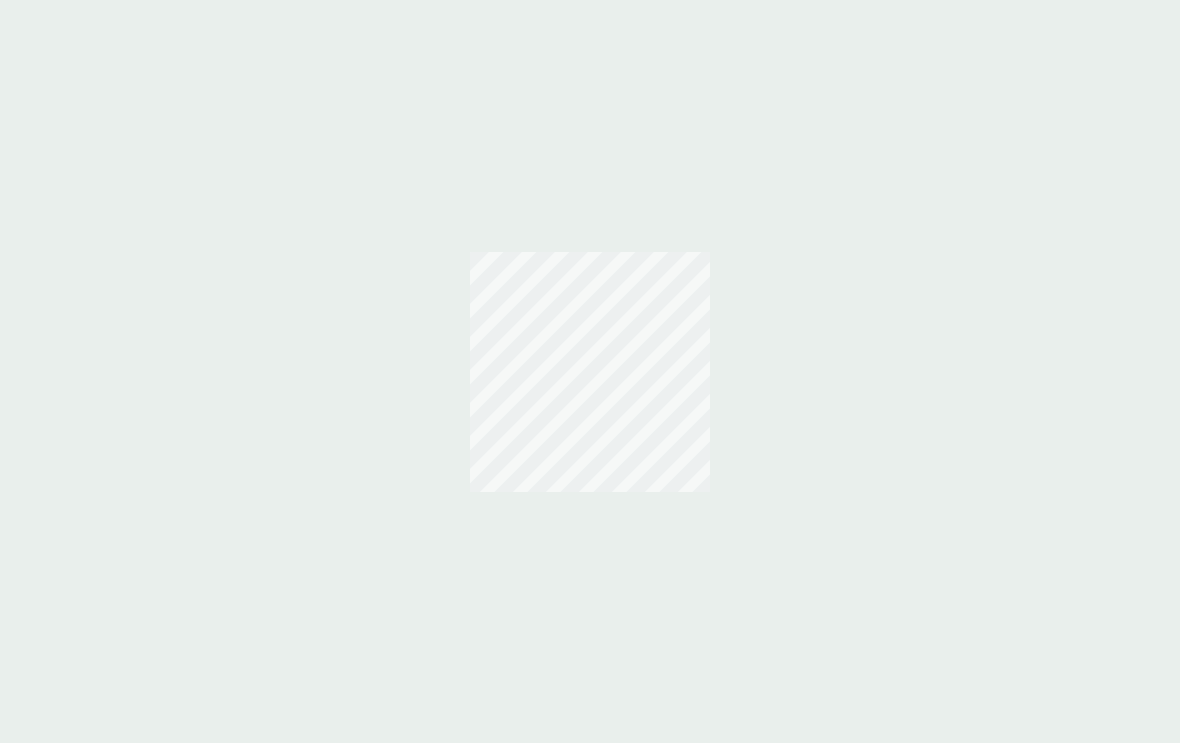 scroll, scrollTop: 0, scrollLeft: 0, axis: both 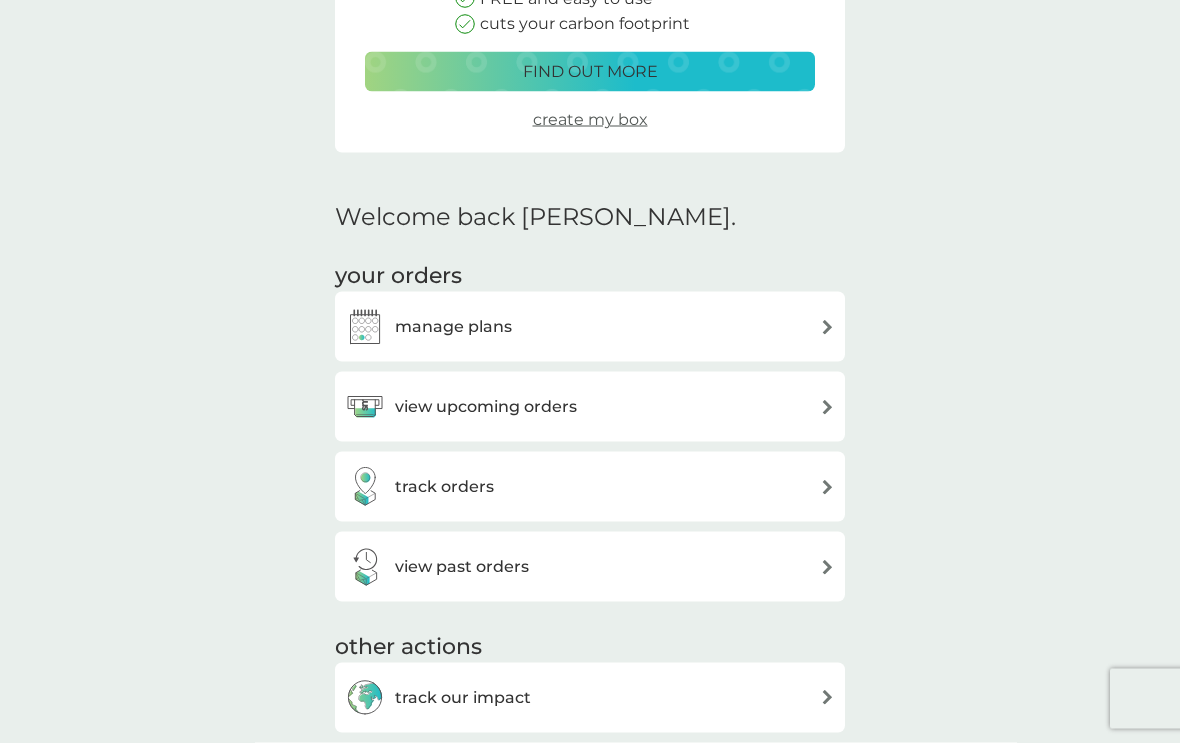 click on "manage plans" at bounding box center [590, 327] 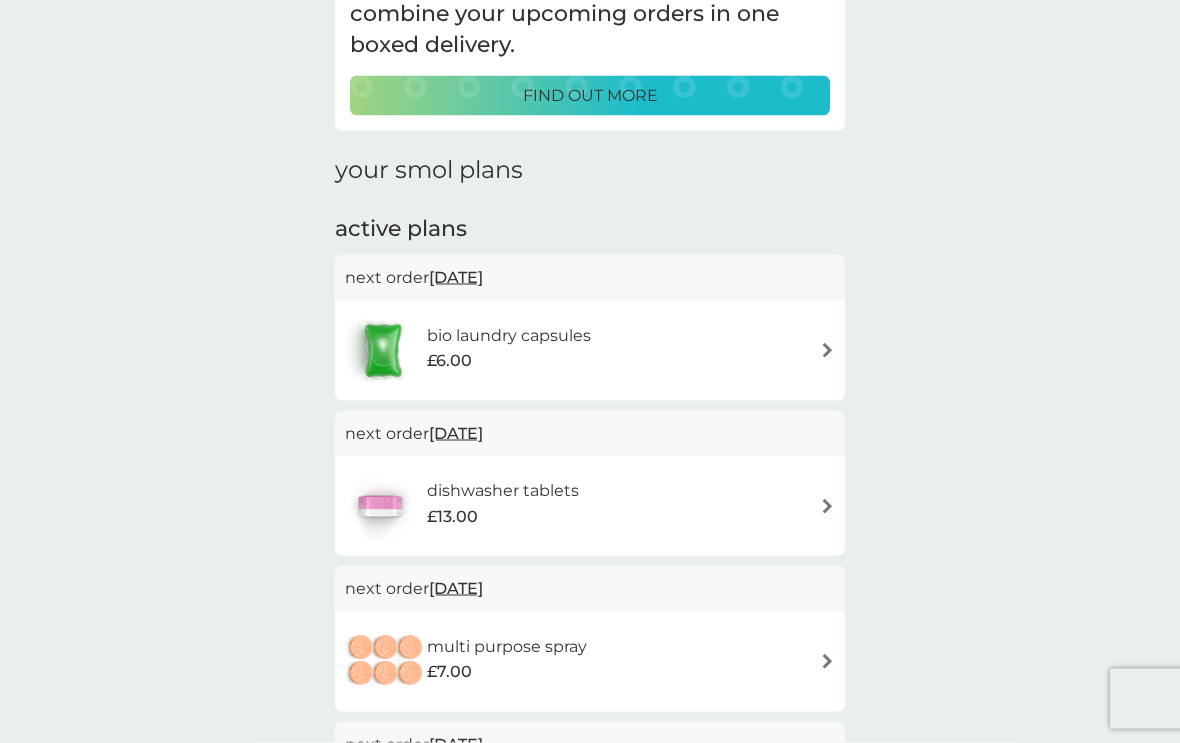 scroll, scrollTop: 167, scrollLeft: 0, axis: vertical 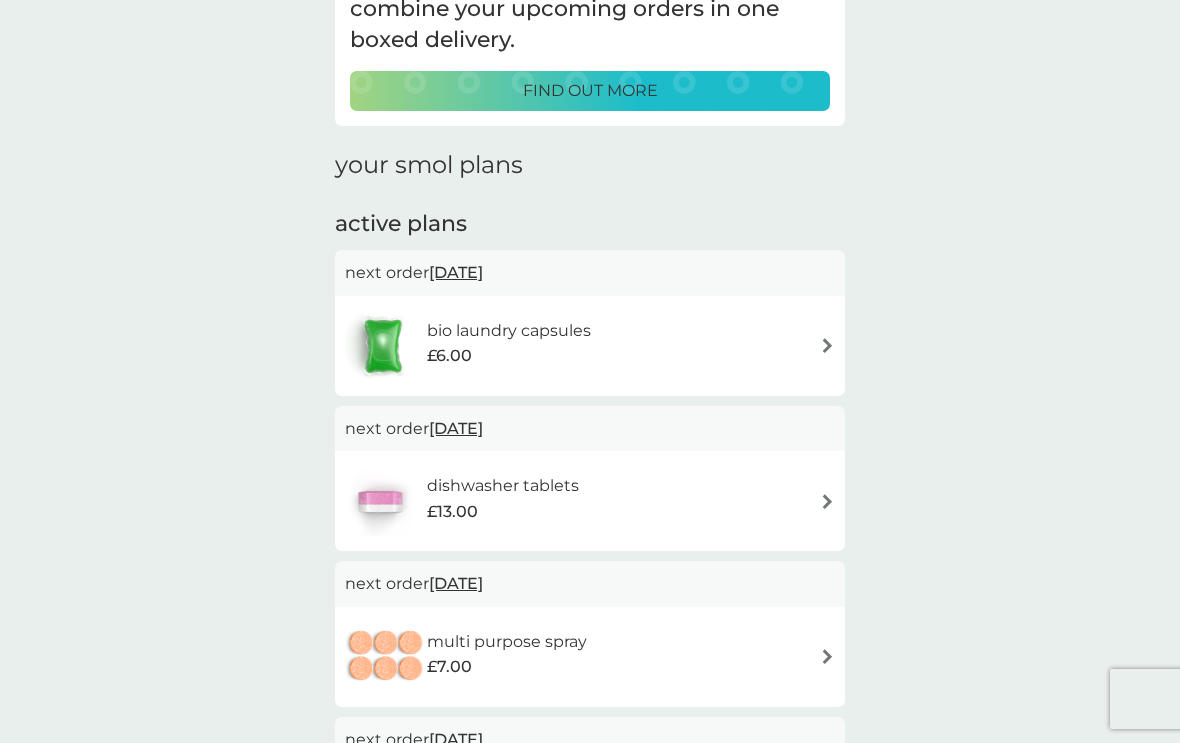 click on "dishwasher tablets £13.00" at bounding box center (590, 501) 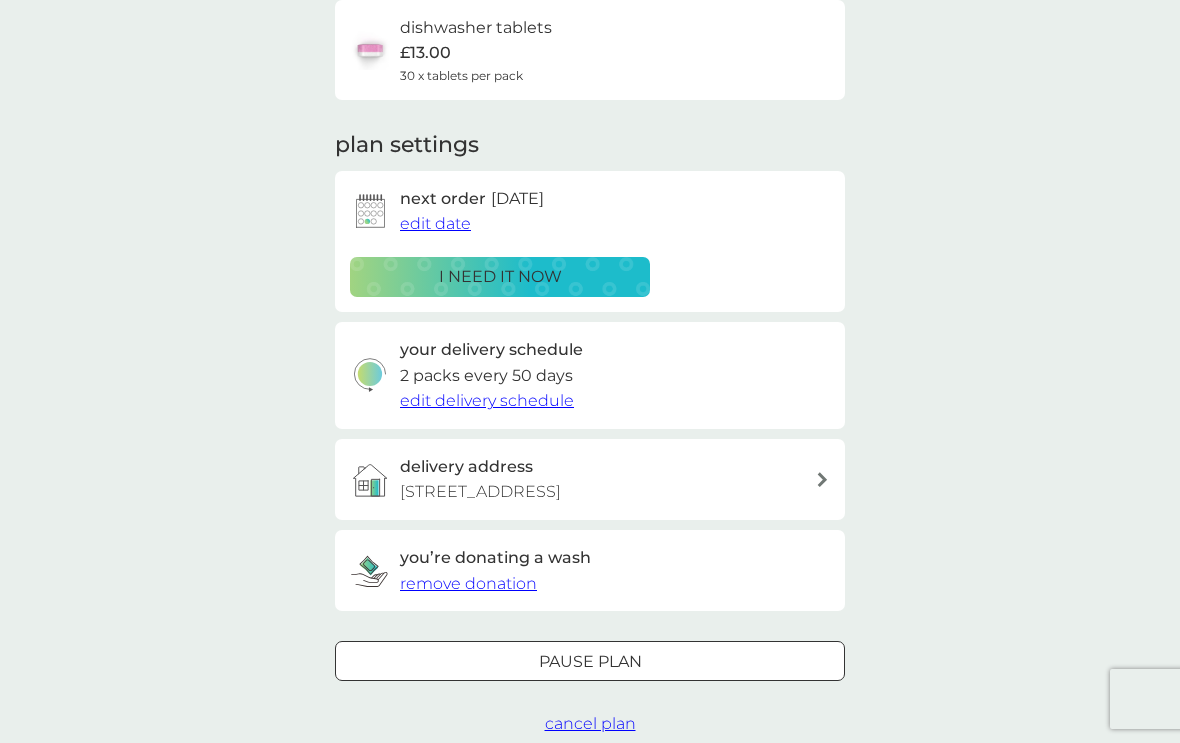 scroll, scrollTop: 0, scrollLeft: 0, axis: both 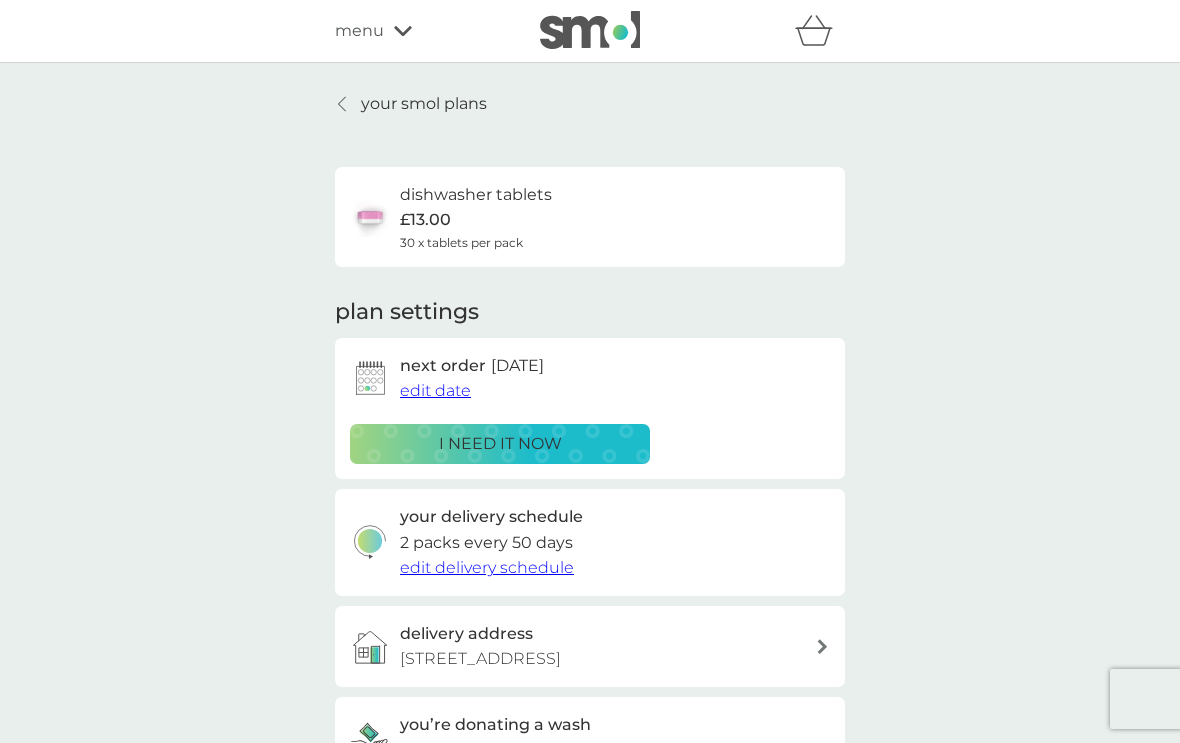 click on "edit date" at bounding box center (435, 390) 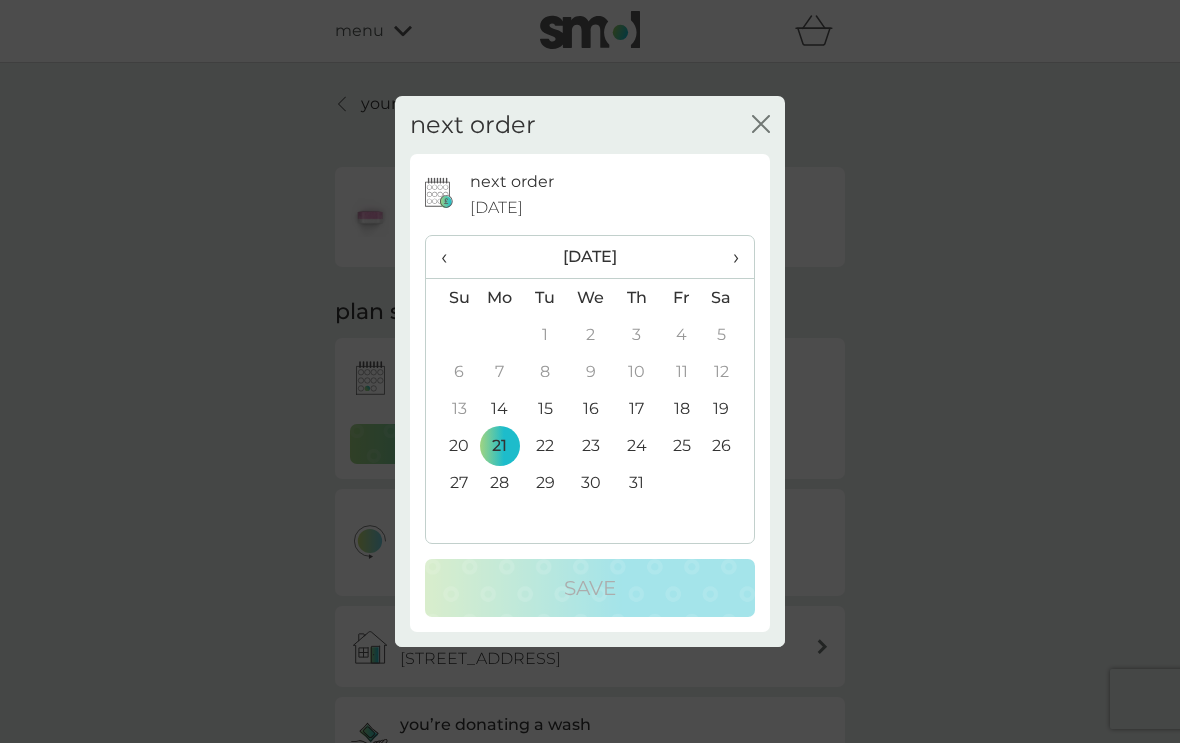 click on "›" at bounding box center [729, 257] 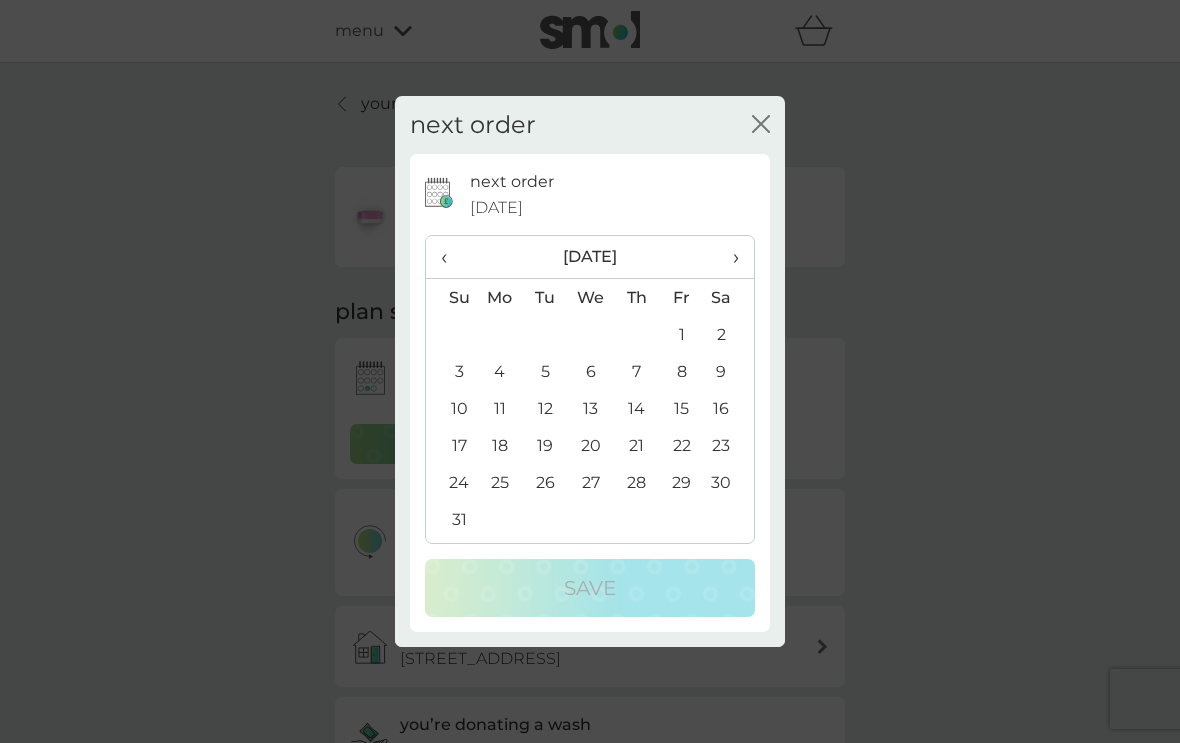 click on "›" at bounding box center (729, 257) 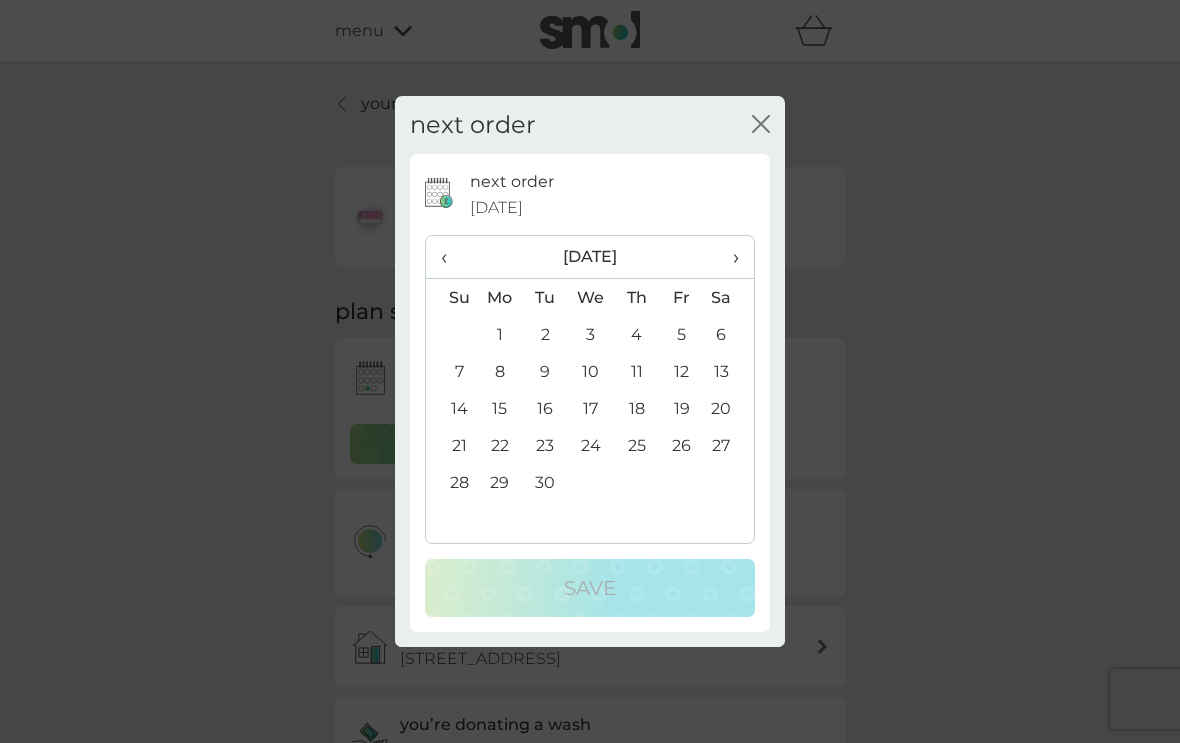 click on "30" at bounding box center (545, 482) 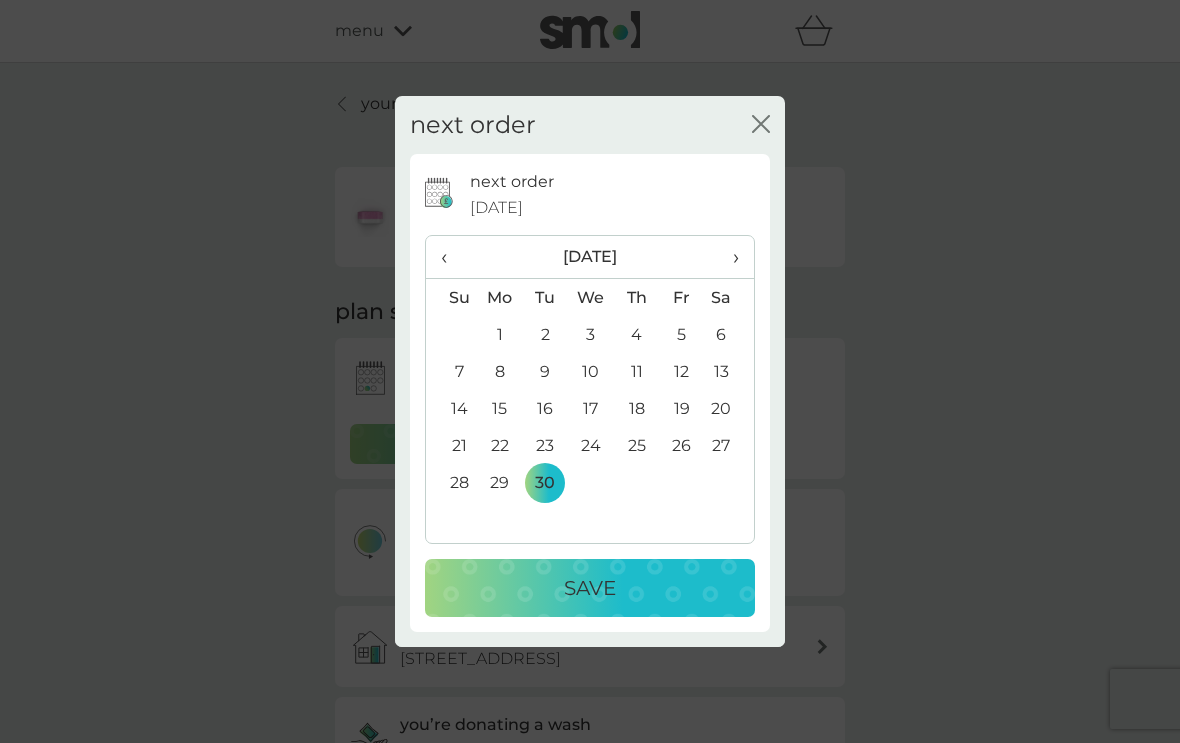 click on "Save" at bounding box center [590, 588] 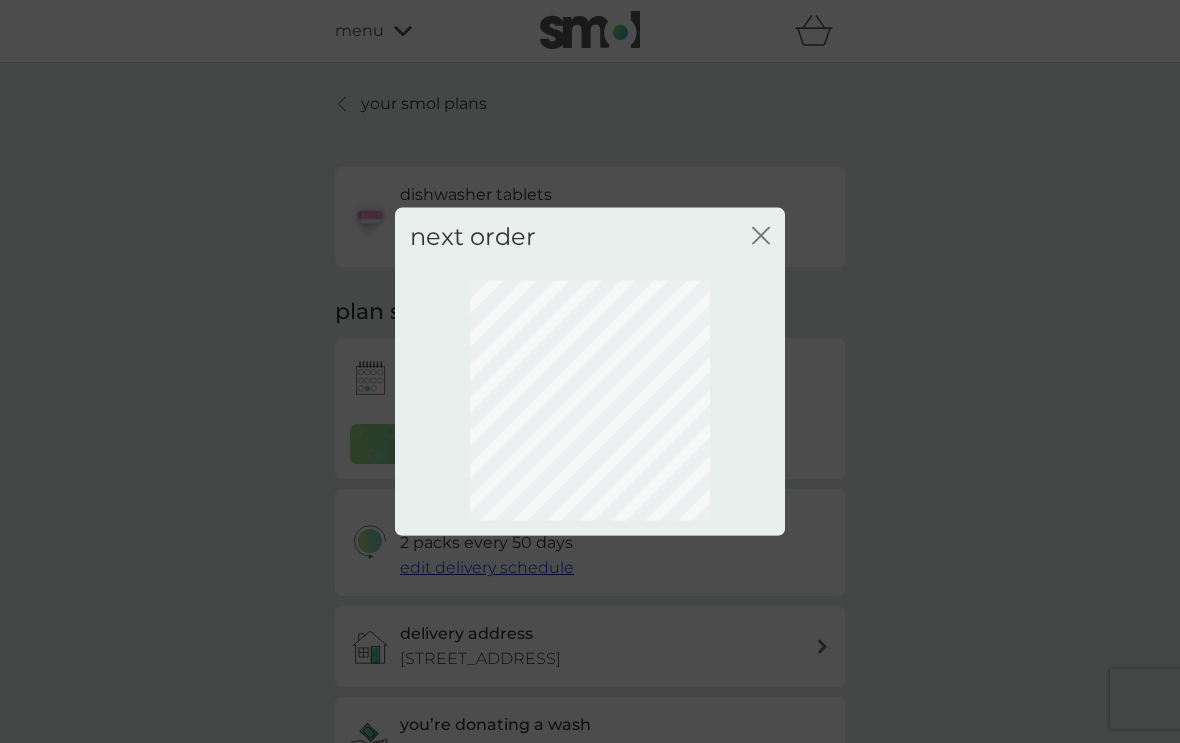 click on "next order close" at bounding box center [590, 236] 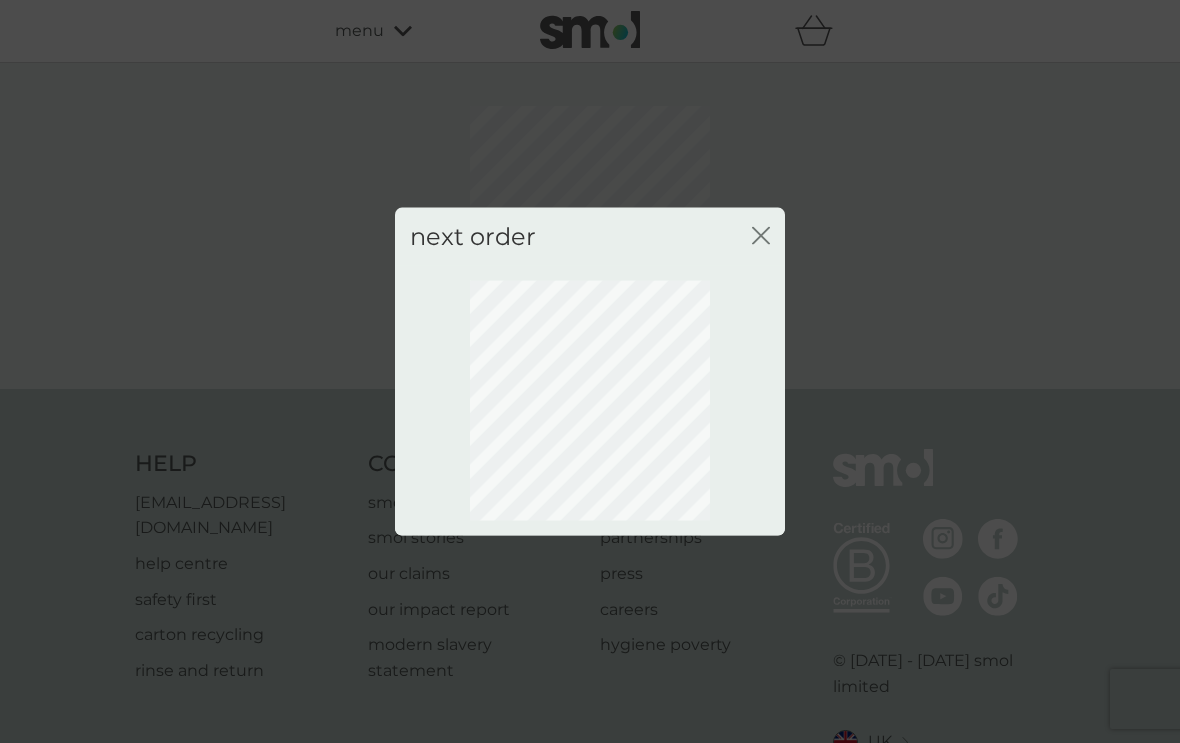 click 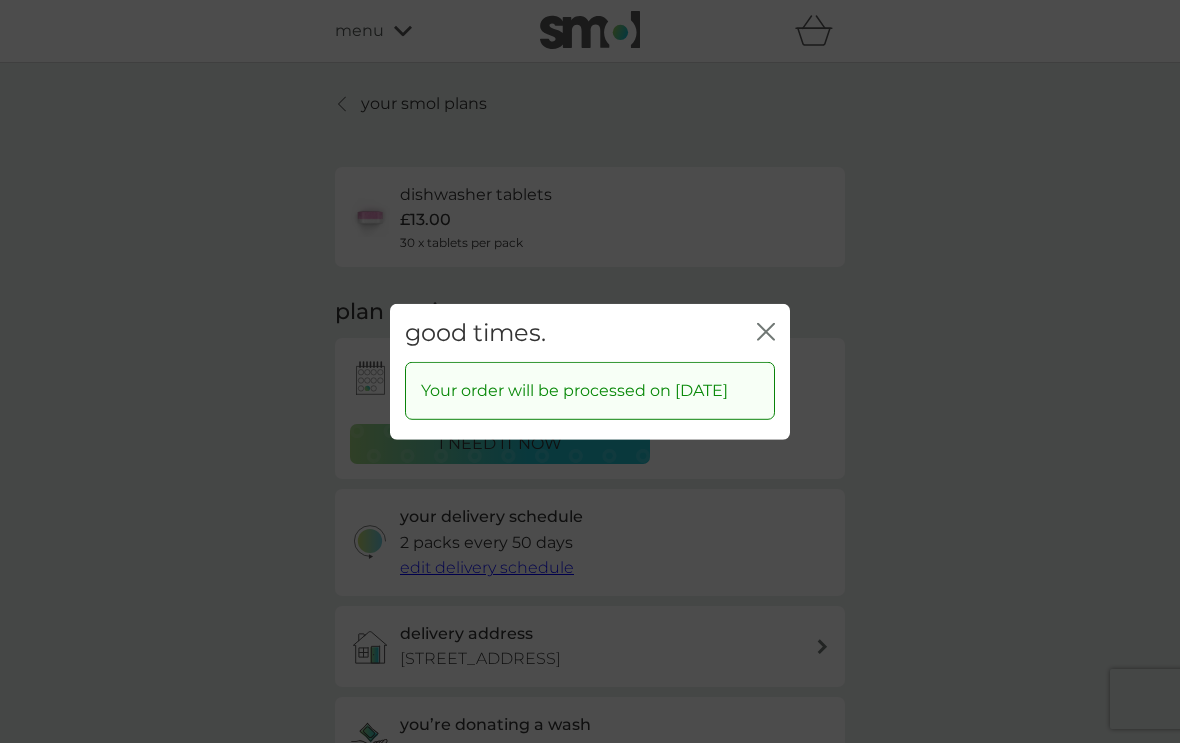 click on "good times. close" at bounding box center (590, 332) 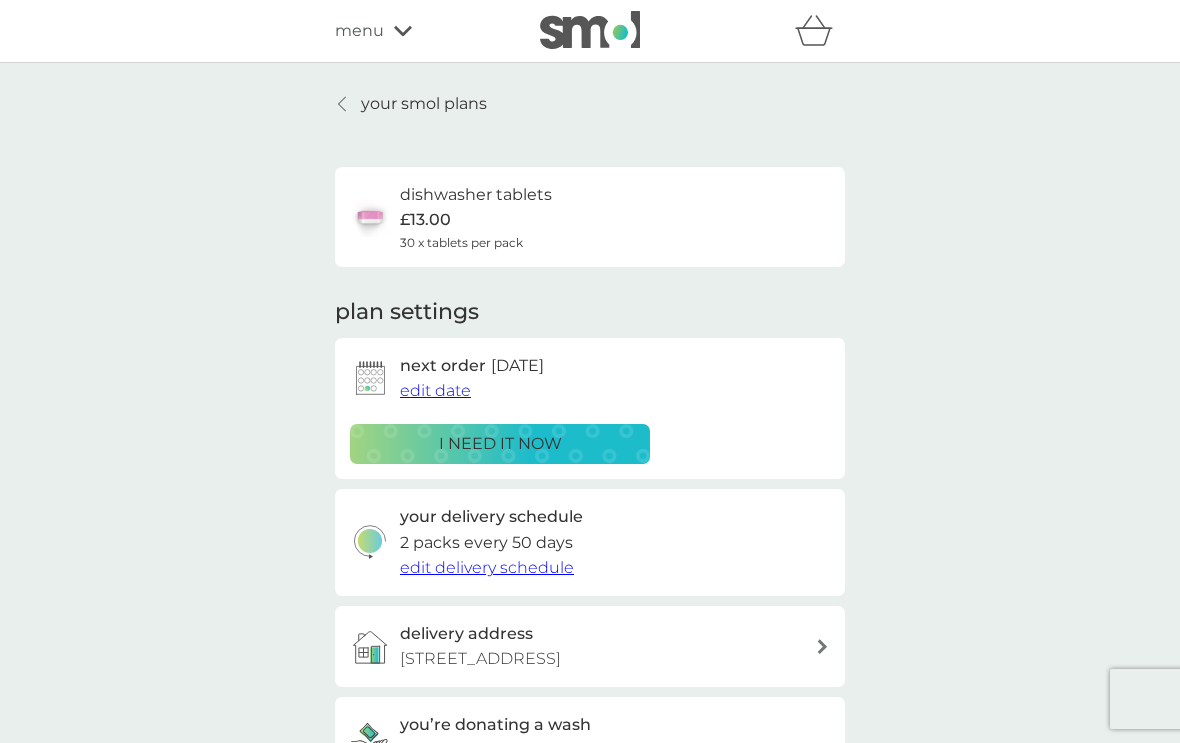 click 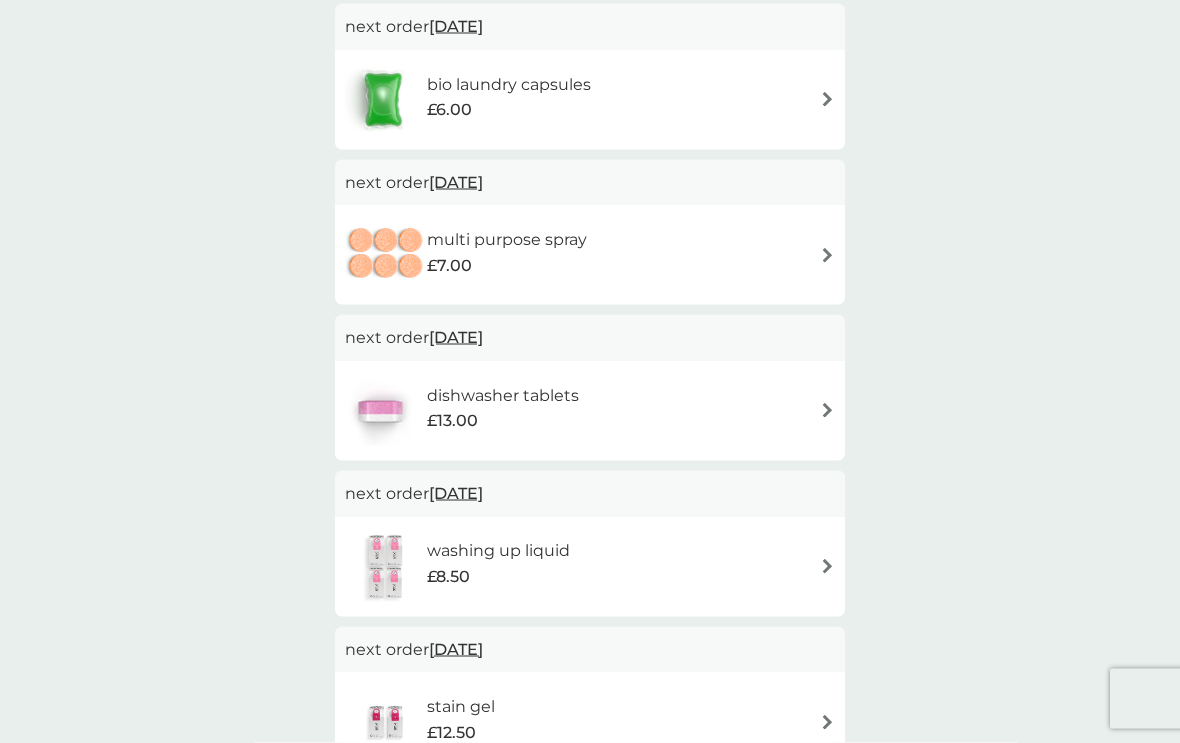 scroll, scrollTop: 315, scrollLeft: 0, axis: vertical 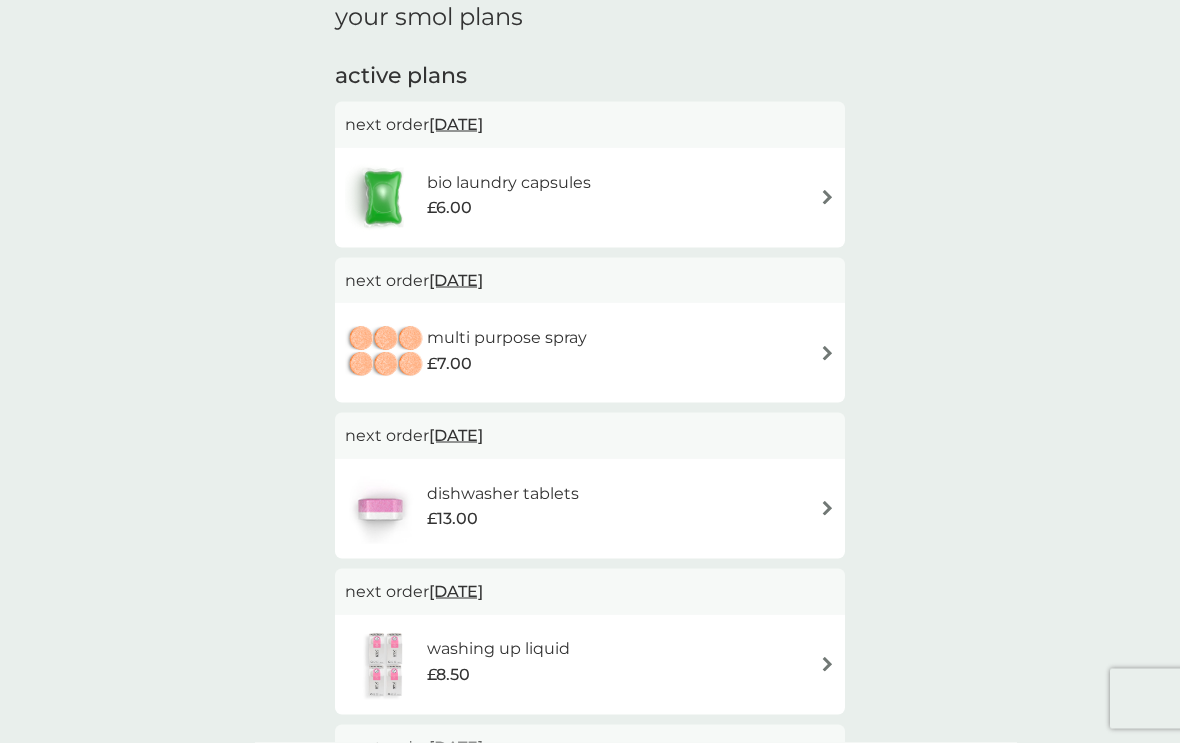 click on "bio laundry capsules £6.00" at bounding box center (590, 198) 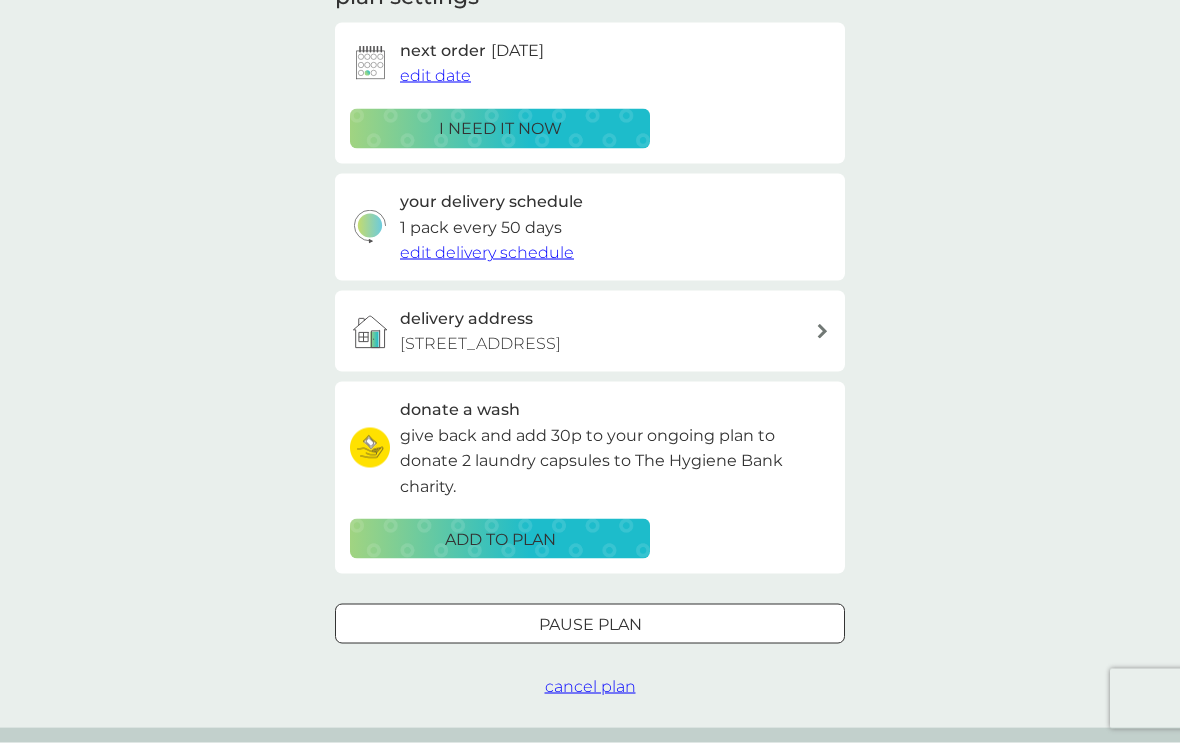 scroll, scrollTop: 0, scrollLeft: 0, axis: both 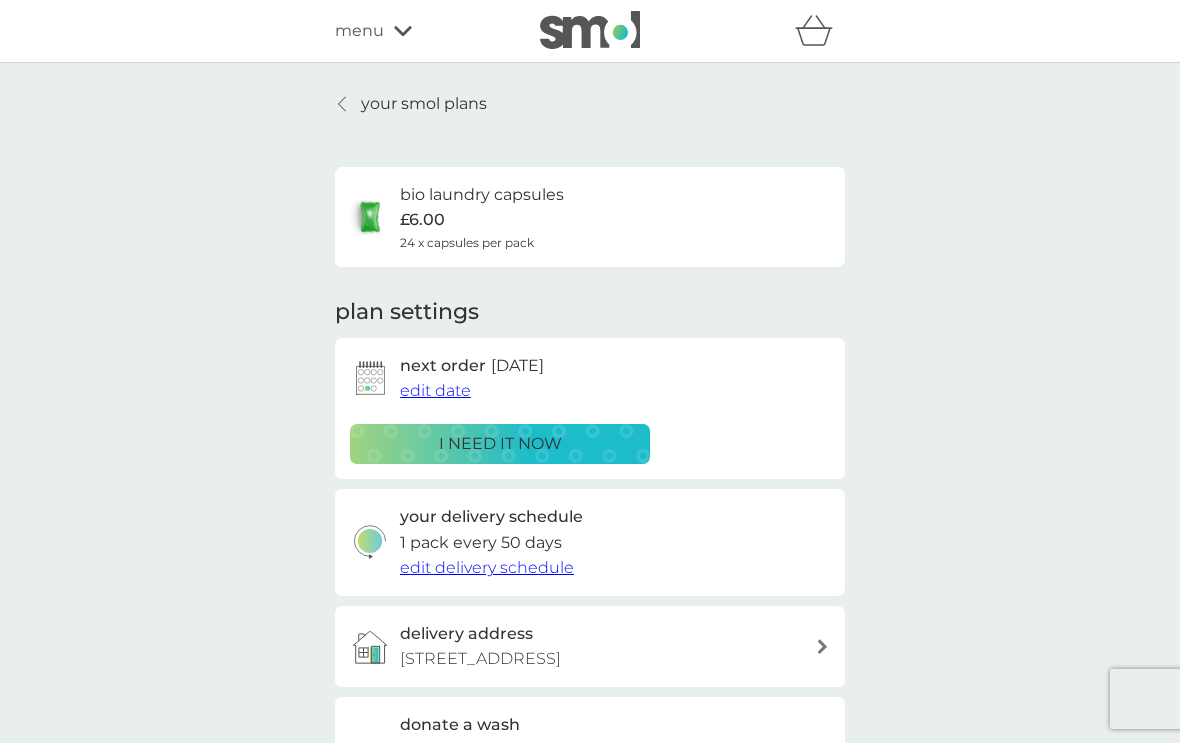 click on "i need it now" at bounding box center (500, 444) 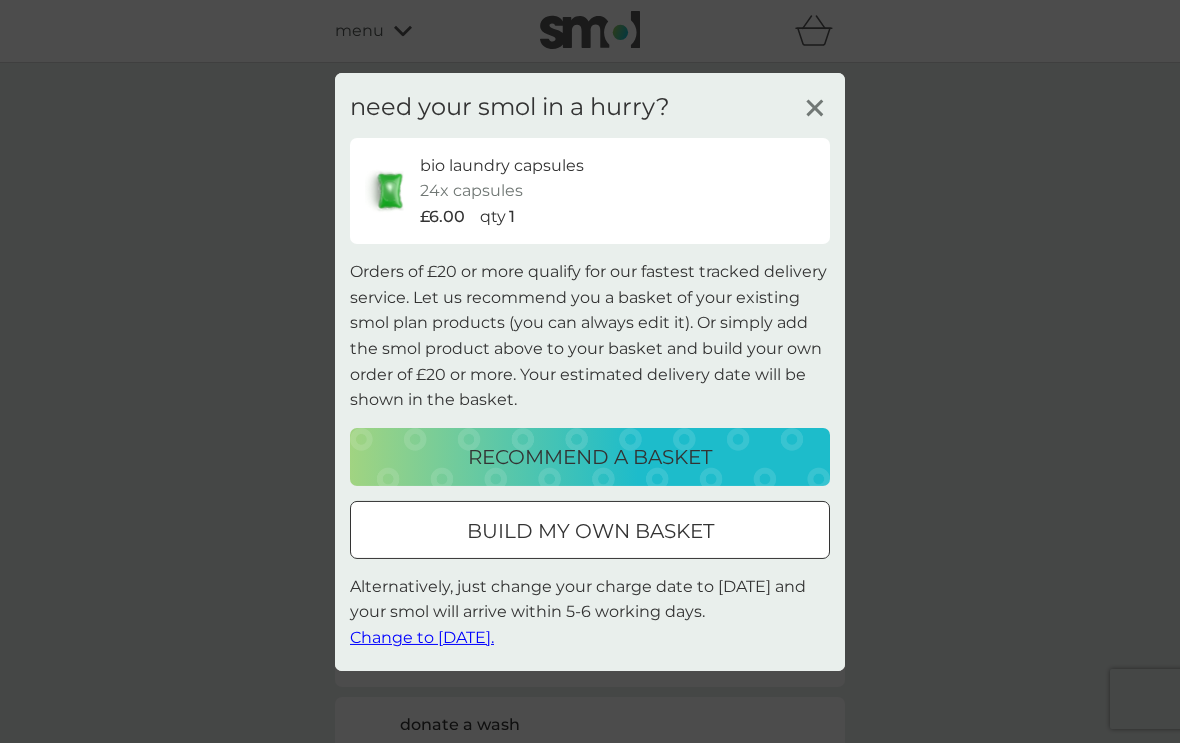 click on "need your smol in a hurry? bio laundry capsules 24x capsules £6.00 qty 1 Orders of £20 or more qualify for our fastest tracked delivery service. Let us recommend you a basket of your existing smol plan products (you can always edit it). Or simply add the smol product above to your basket and build your own order of £20 or more. Your estimated delivery date will be shown in the basket. recommend a basket build my own basket Alternatively, just change your charge date to tomorrow and your smol will arrive within 5-6 working days.   Change to tomorrow." at bounding box center (590, 371) 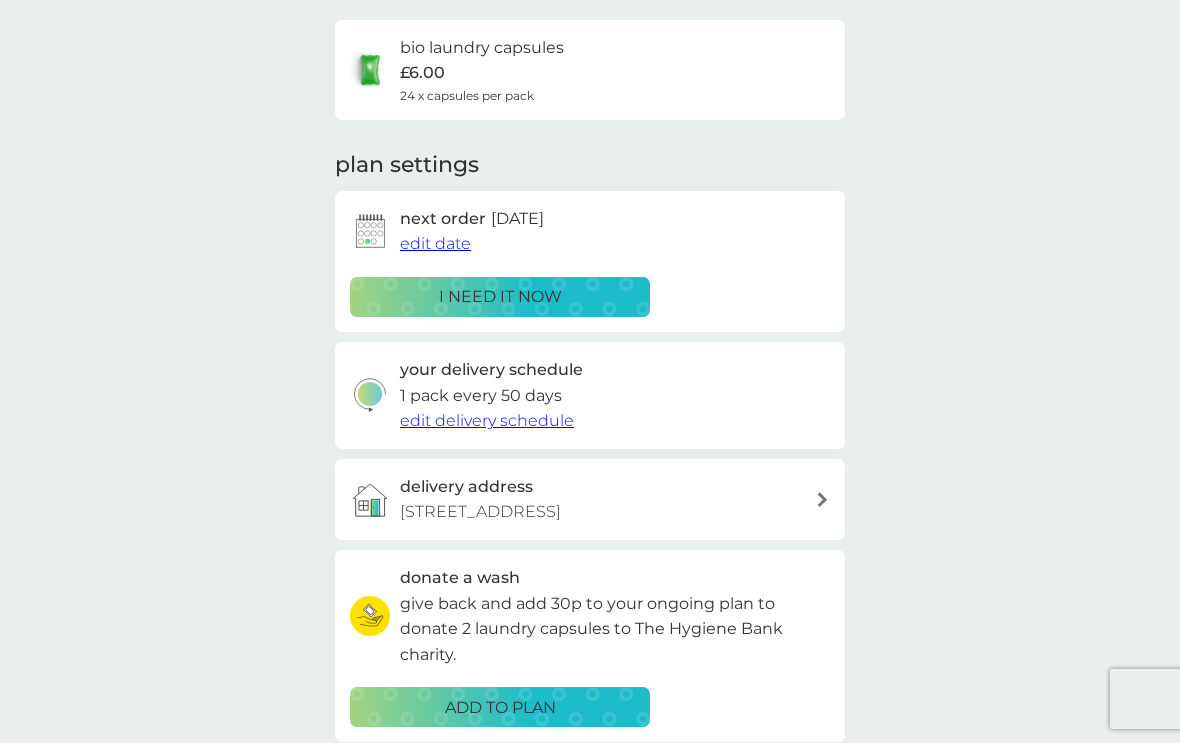 scroll, scrollTop: 0, scrollLeft: 0, axis: both 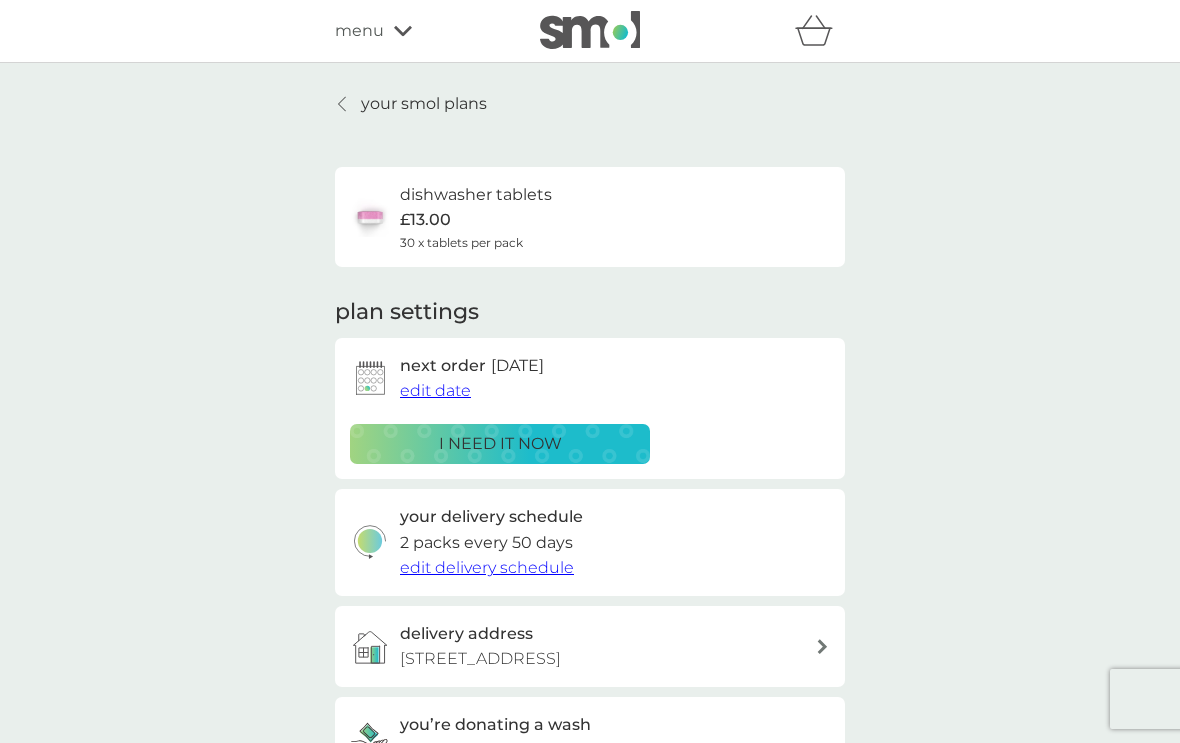 click on "£13.00" at bounding box center [425, 220] 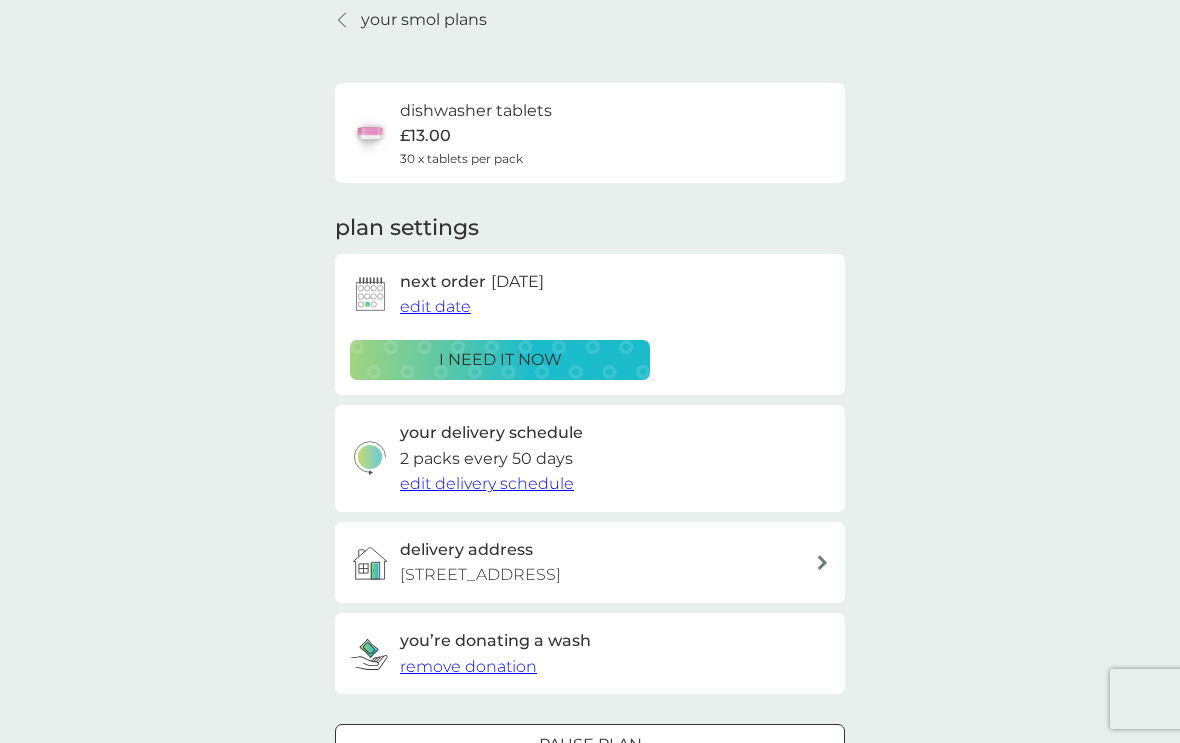 scroll, scrollTop: 0, scrollLeft: 0, axis: both 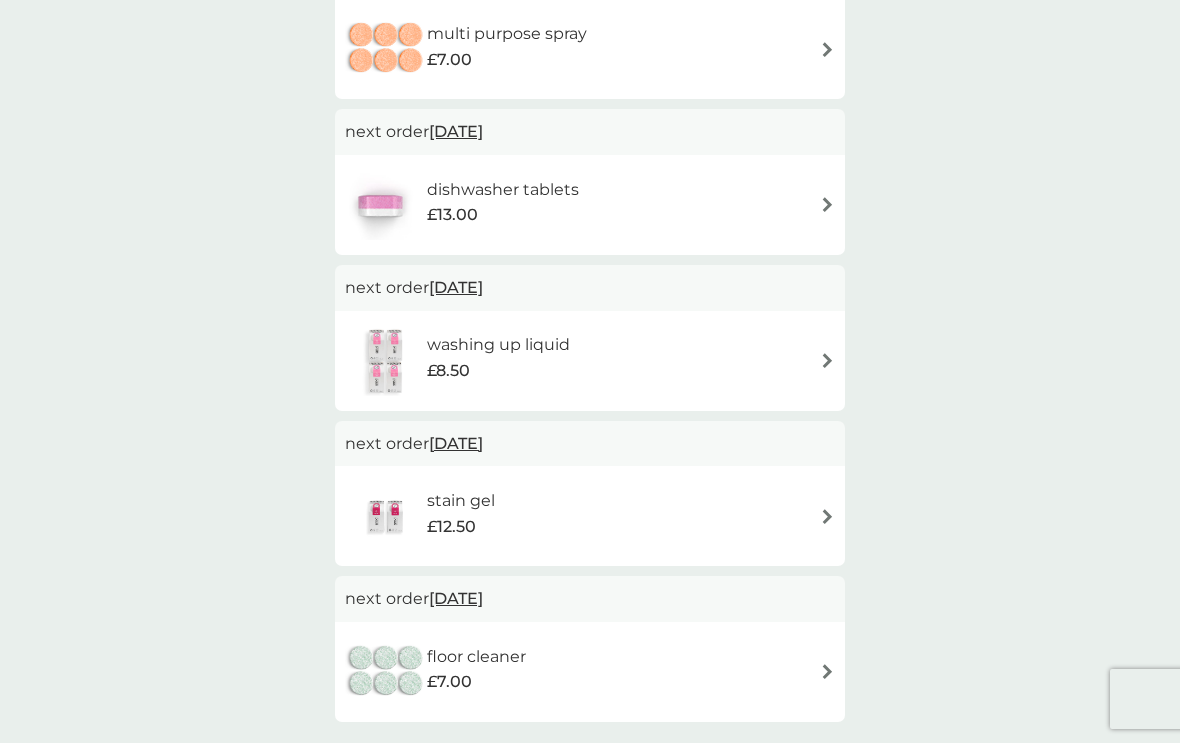 click on "1 Oct 2025" at bounding box center (456, 287) 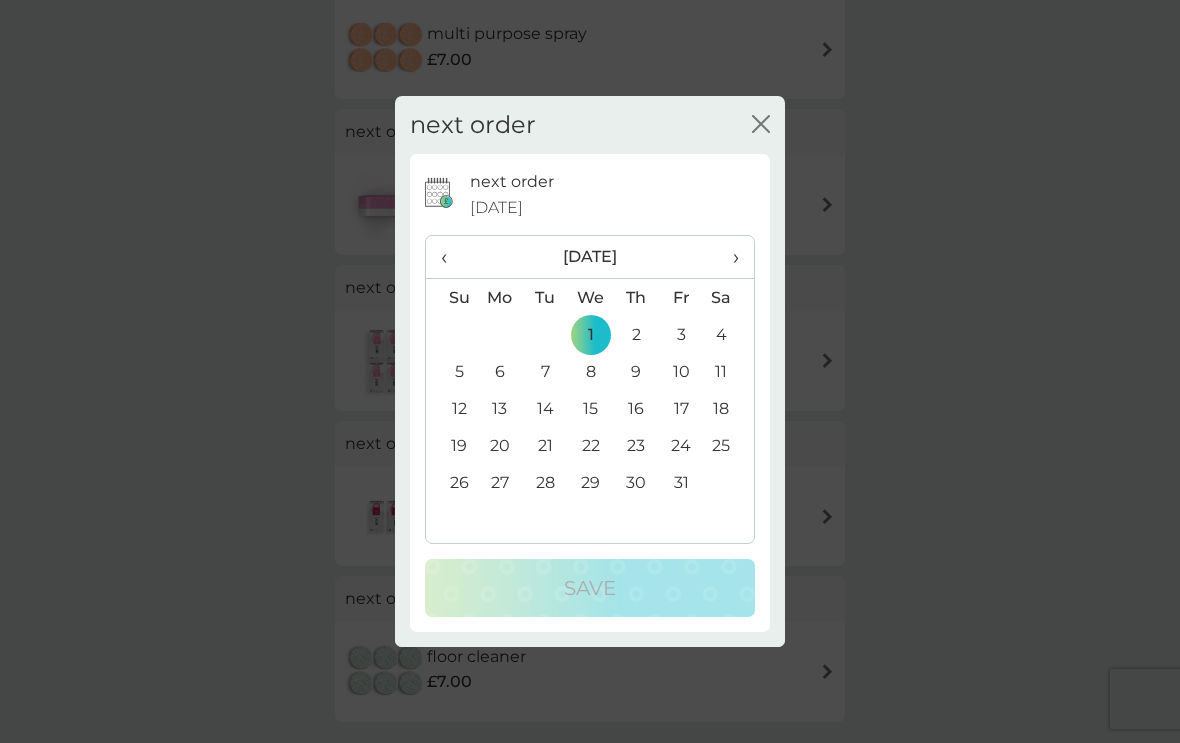 click on "‹" at bounding box center (451, 257) 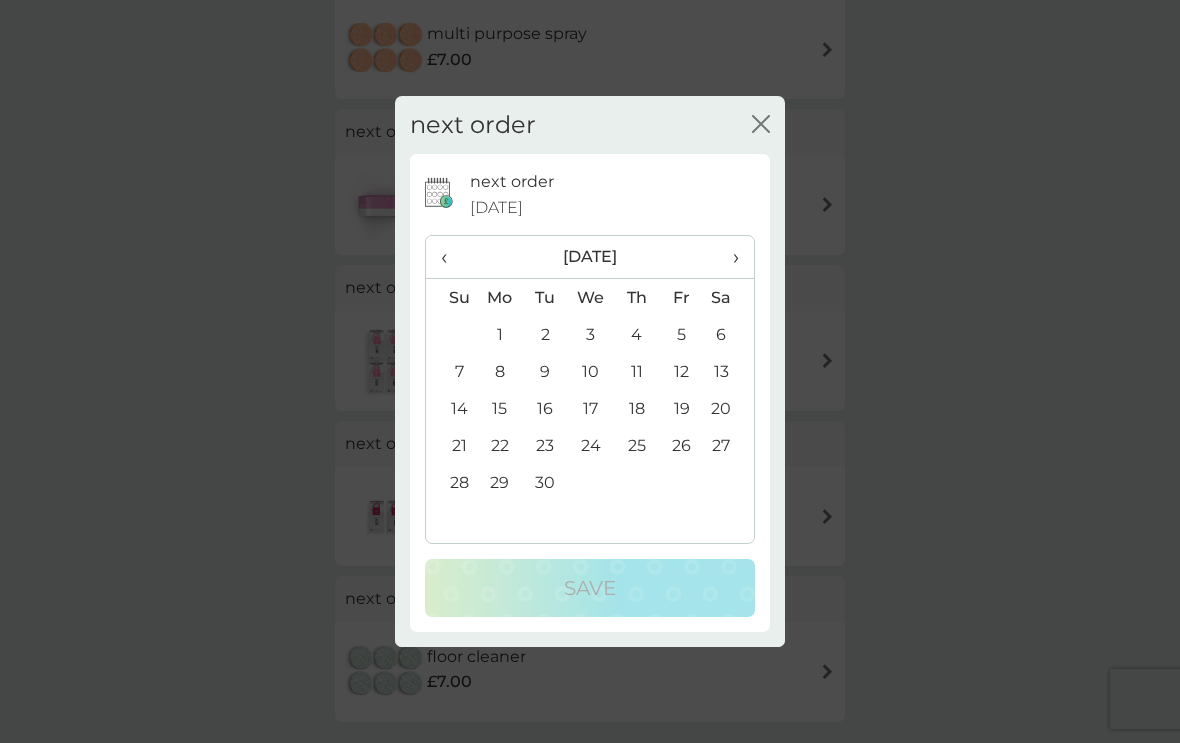 click on "30" at bounding box center (545, 482) 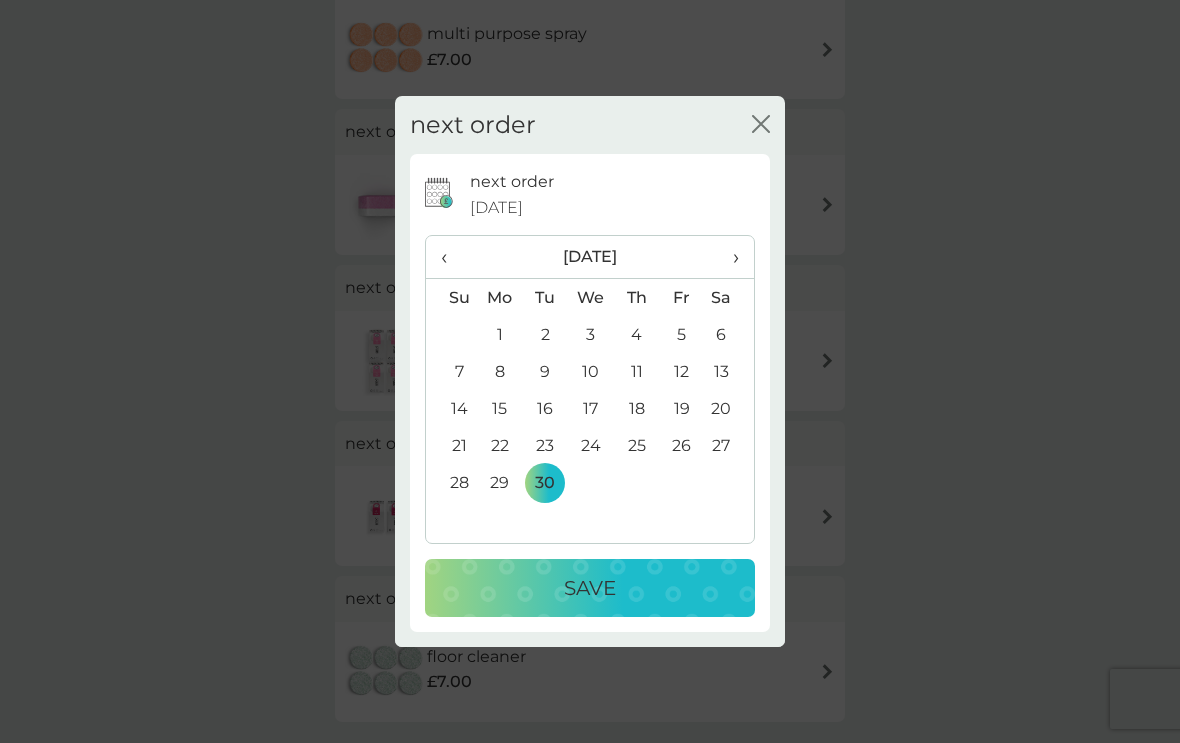 click on "Save" at bounding box center (590, 588) 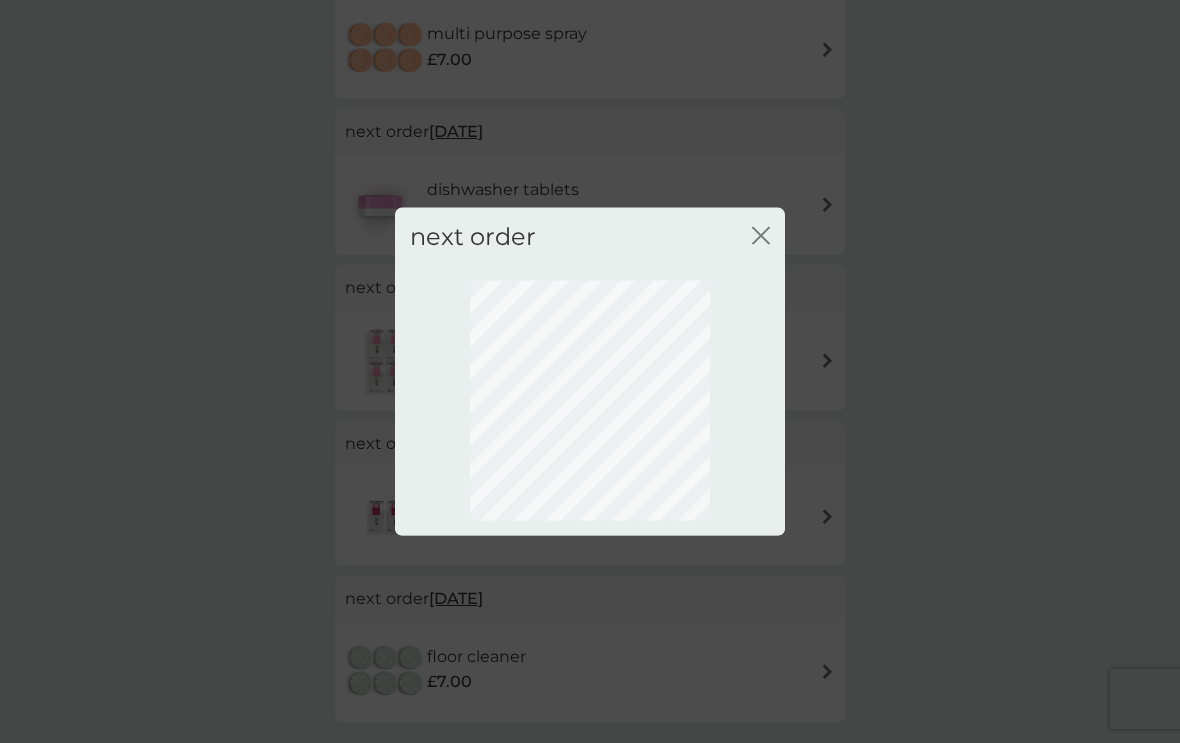 click on "close" 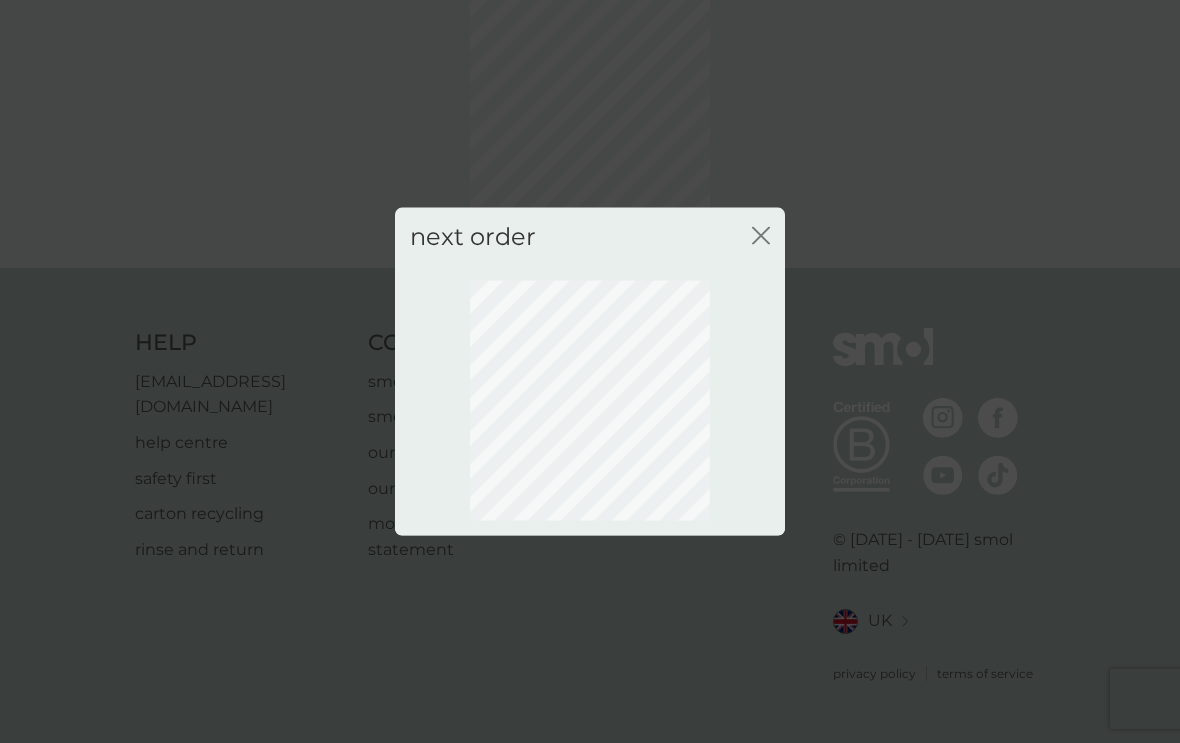 scroll, scrollTop: 61, scrollLeft: 0, axis: vertical 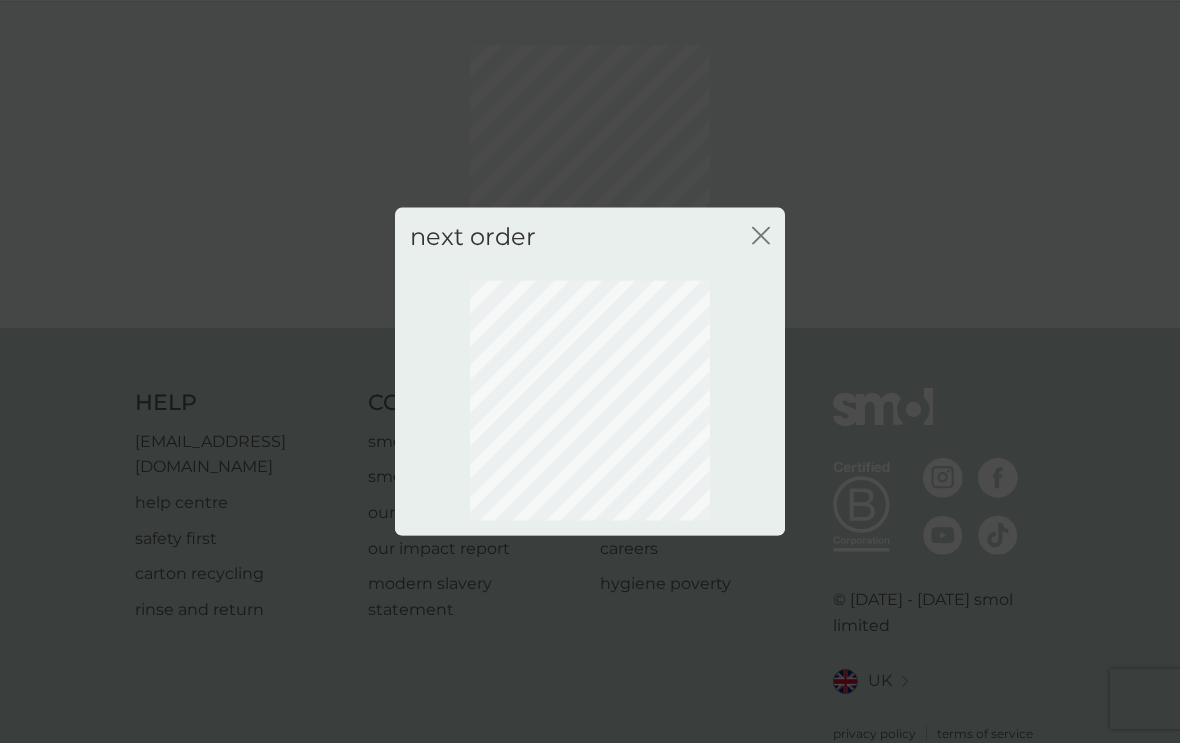 click on "close" 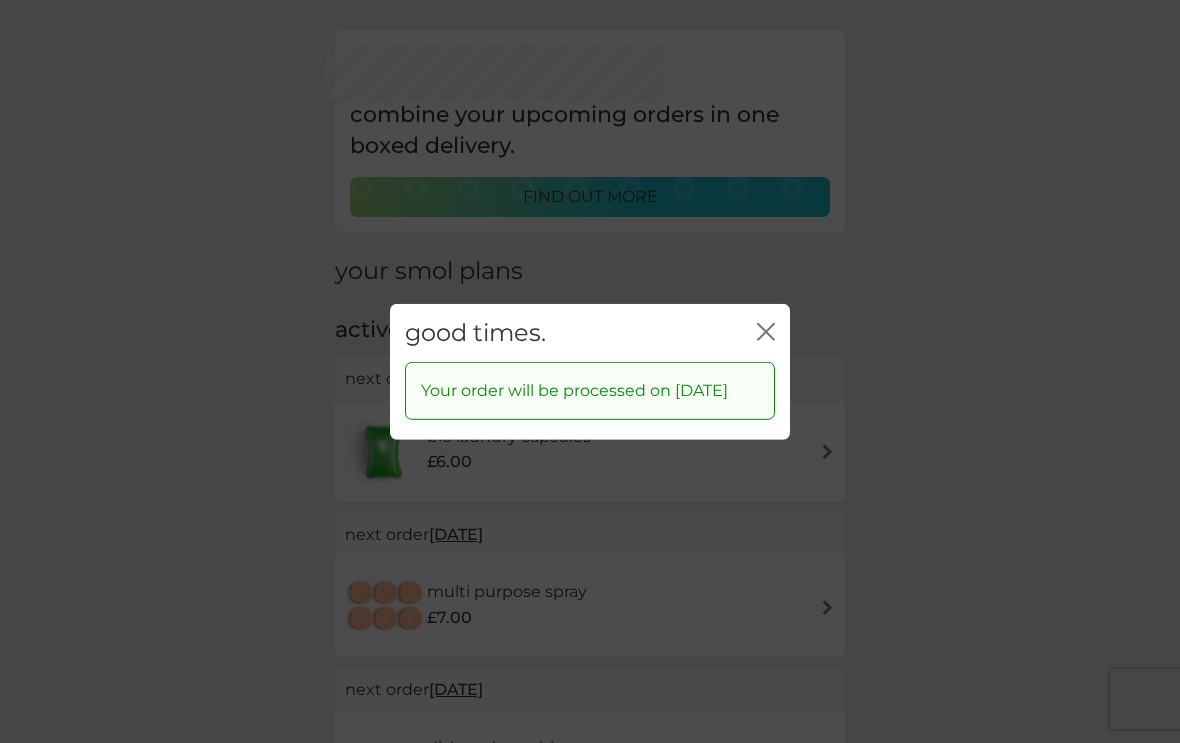 click on "close" 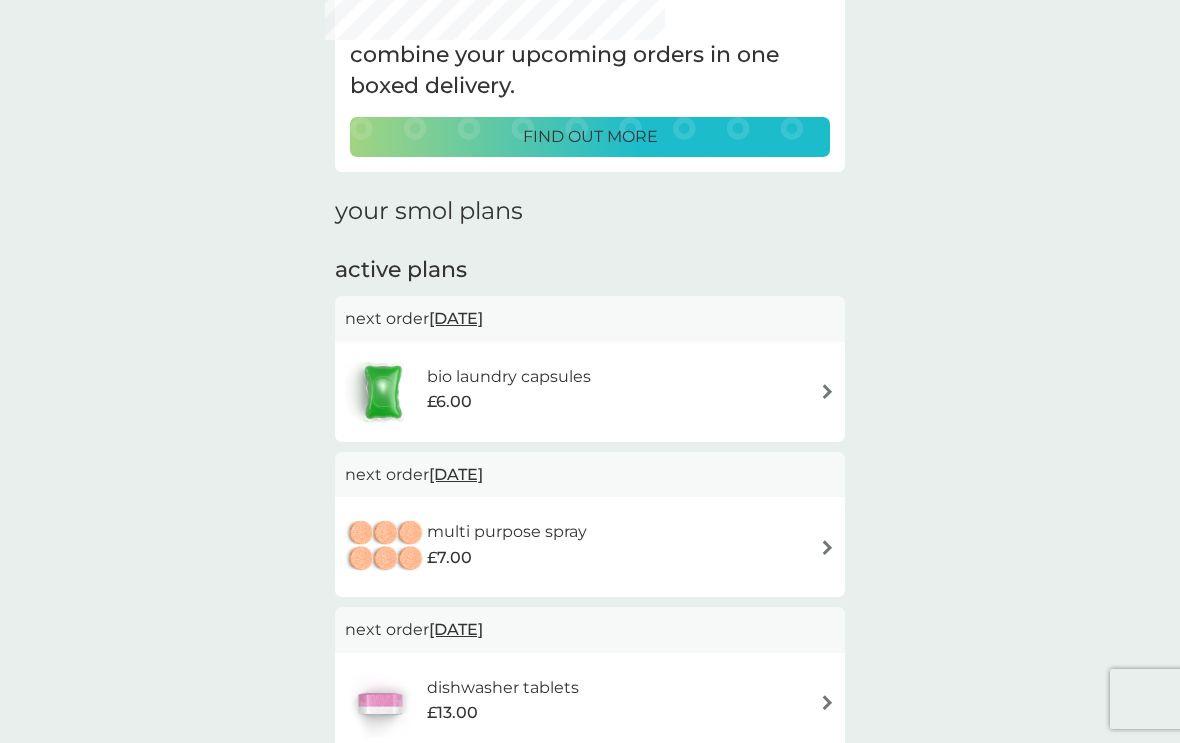 scroll, scrollTop: 194, scrollLeft: 0, axis: vertical 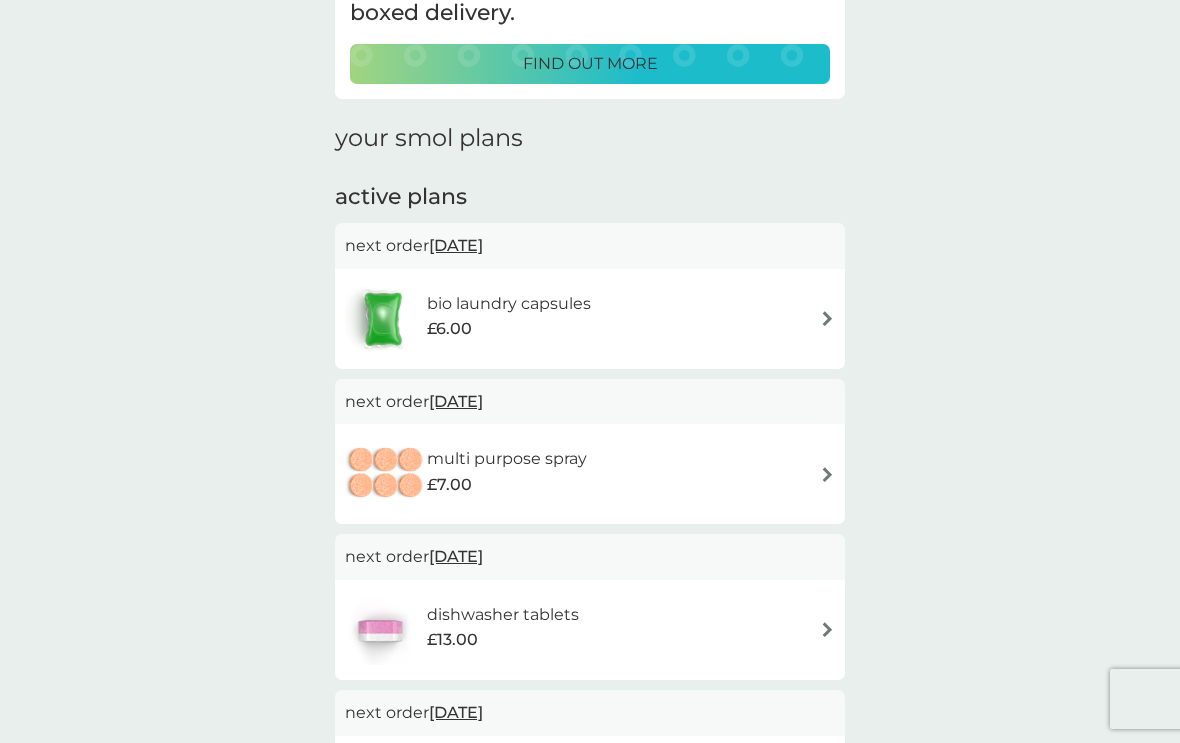 click on "multi purpose spray £7.00" at bounding box center (590, 474) 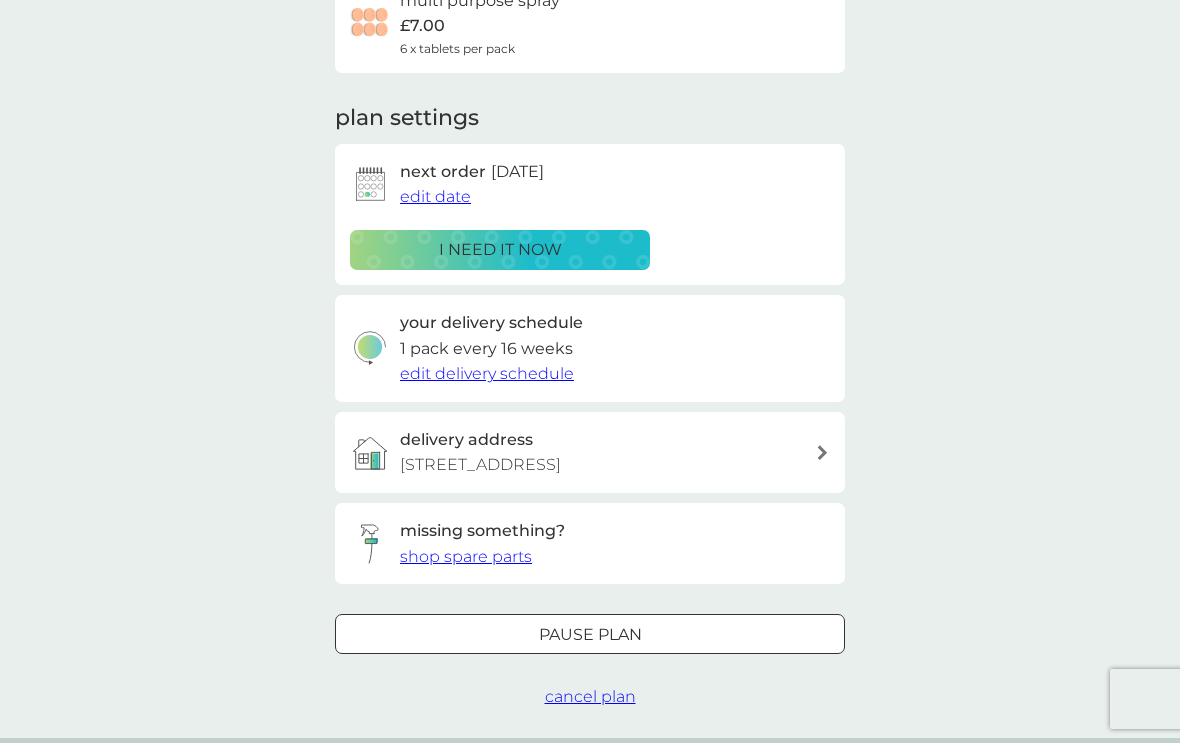 scroll, scrollTop: 0, scrollLeft: 0, axis: both 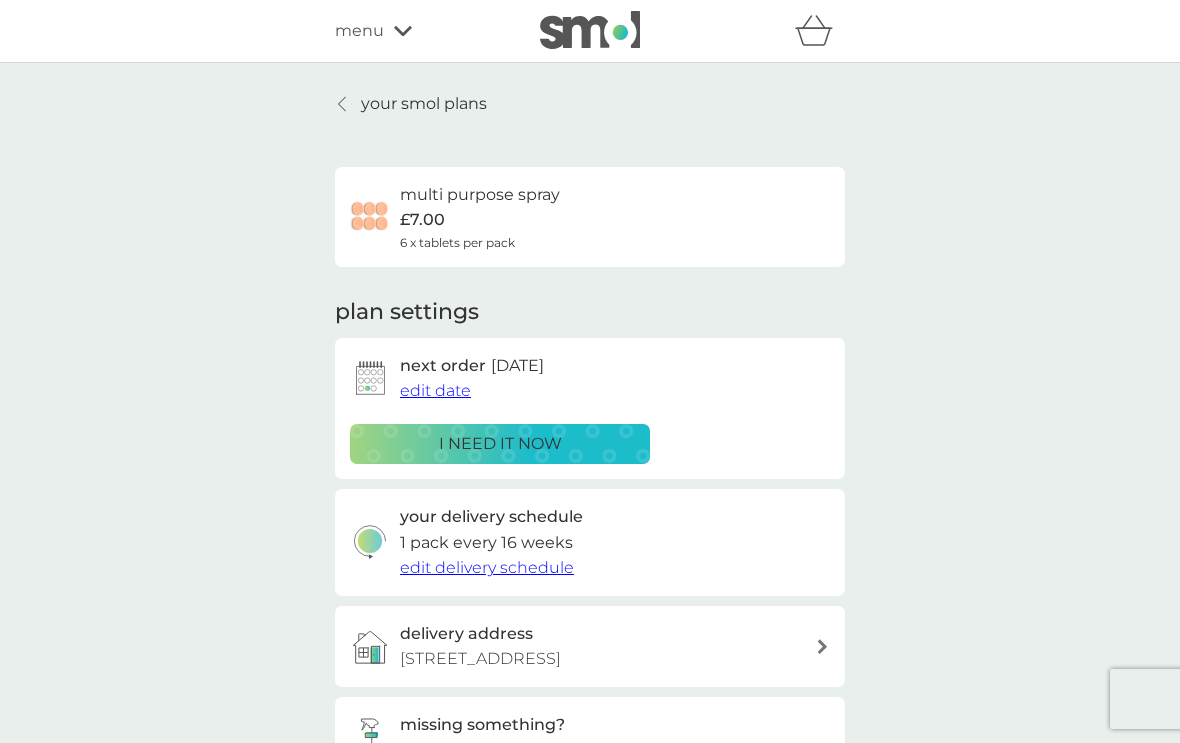 click on "edit date" at bounding box center (435, 390) 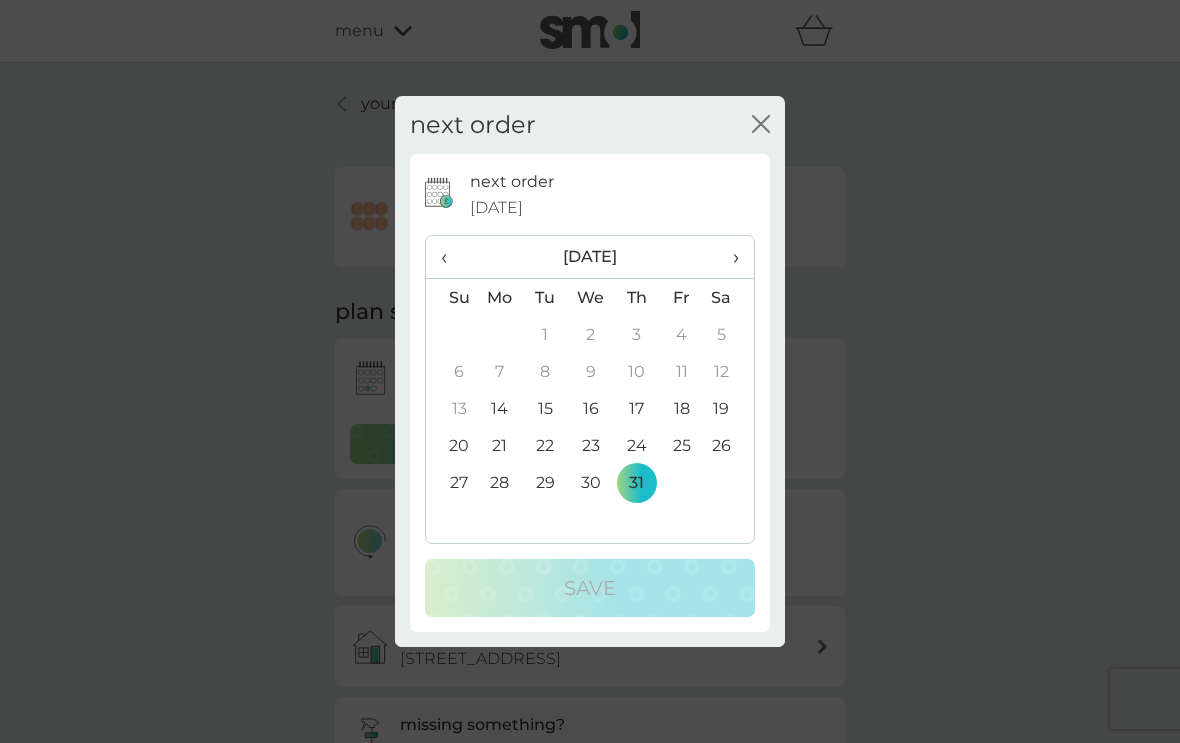 click on "›" at bounding box center (729, 257) 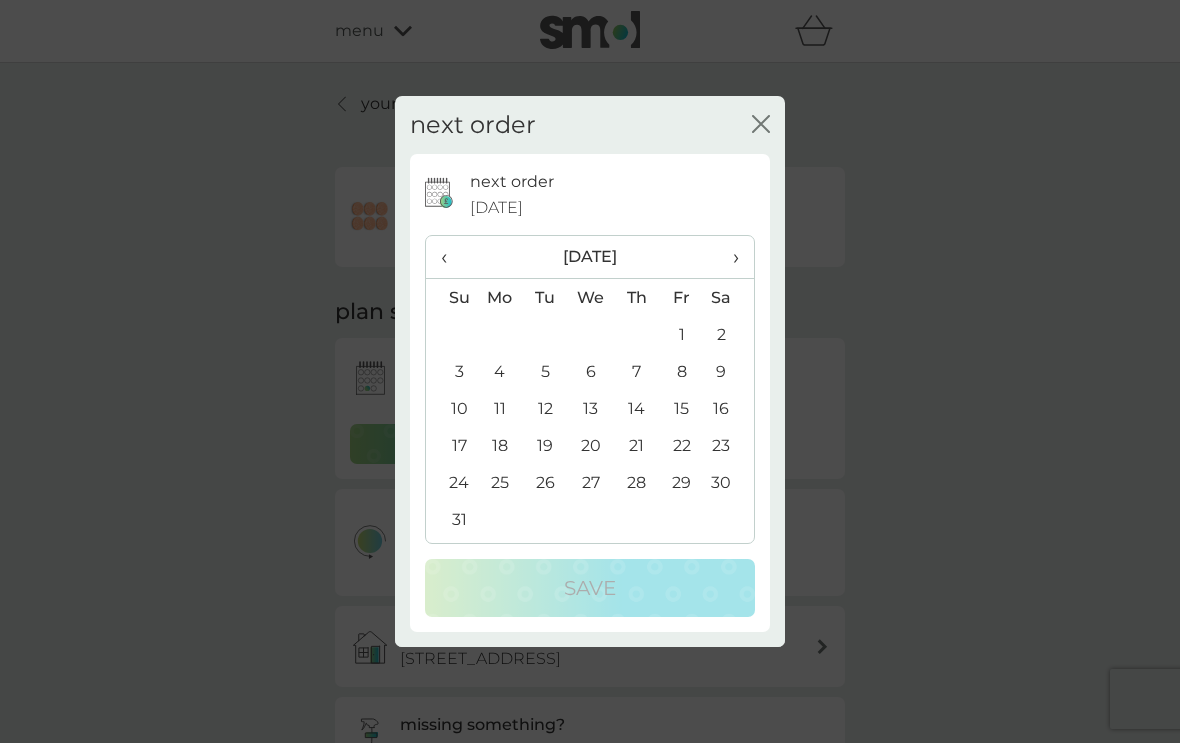 click on "›" at bounding box center [729, 257] 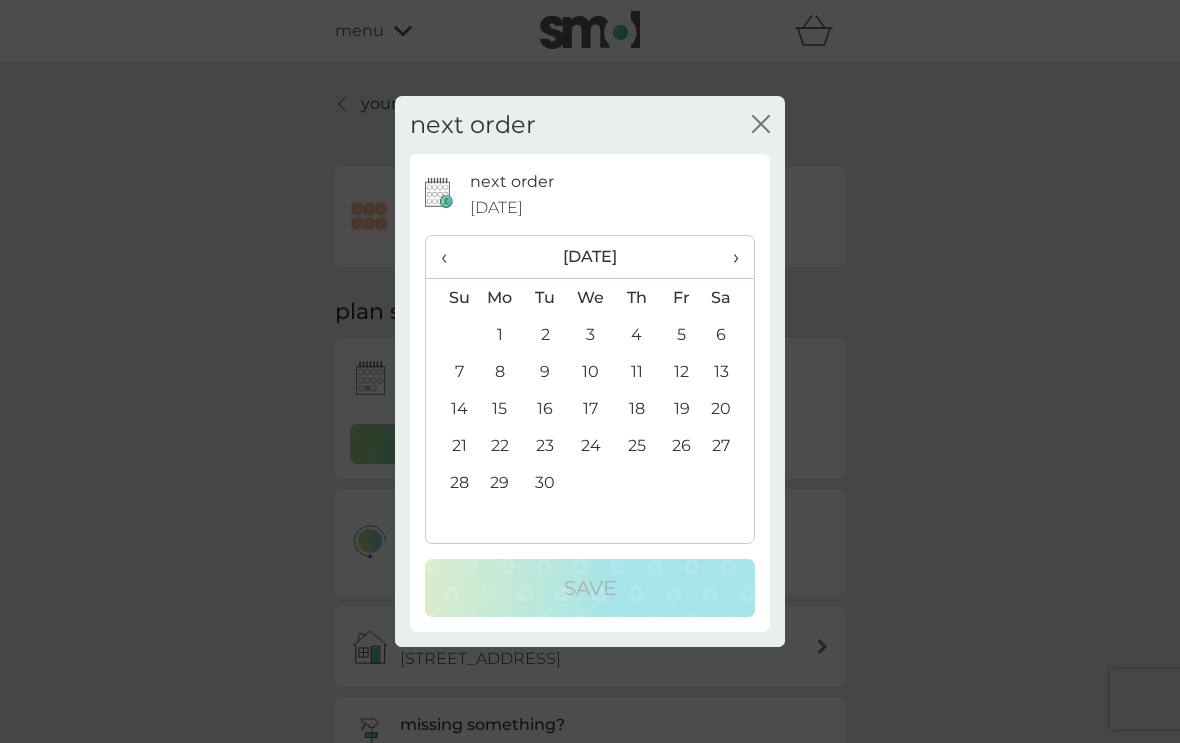 click on "30" at bounding box center [545, 482] 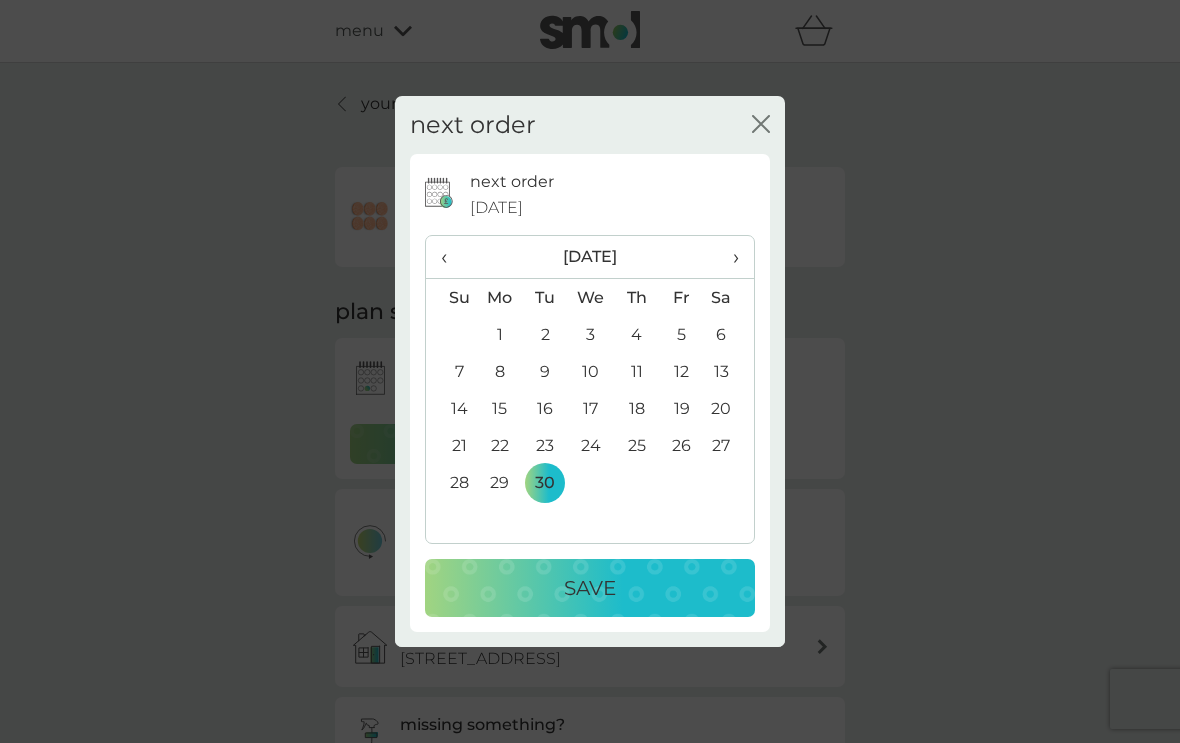 click on "Save" at bounding box center (590, 588) 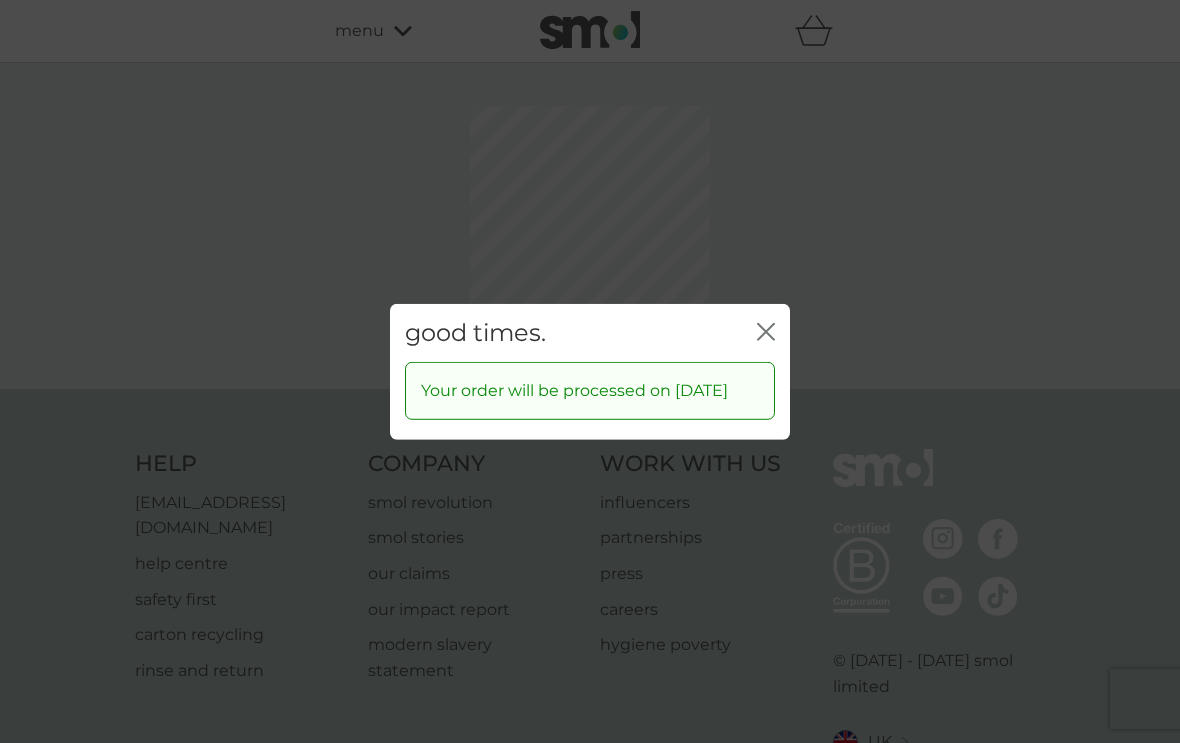 click on "good times. close Your order will be processed on 30 Sep 2025" at bounding box center [590, 371] 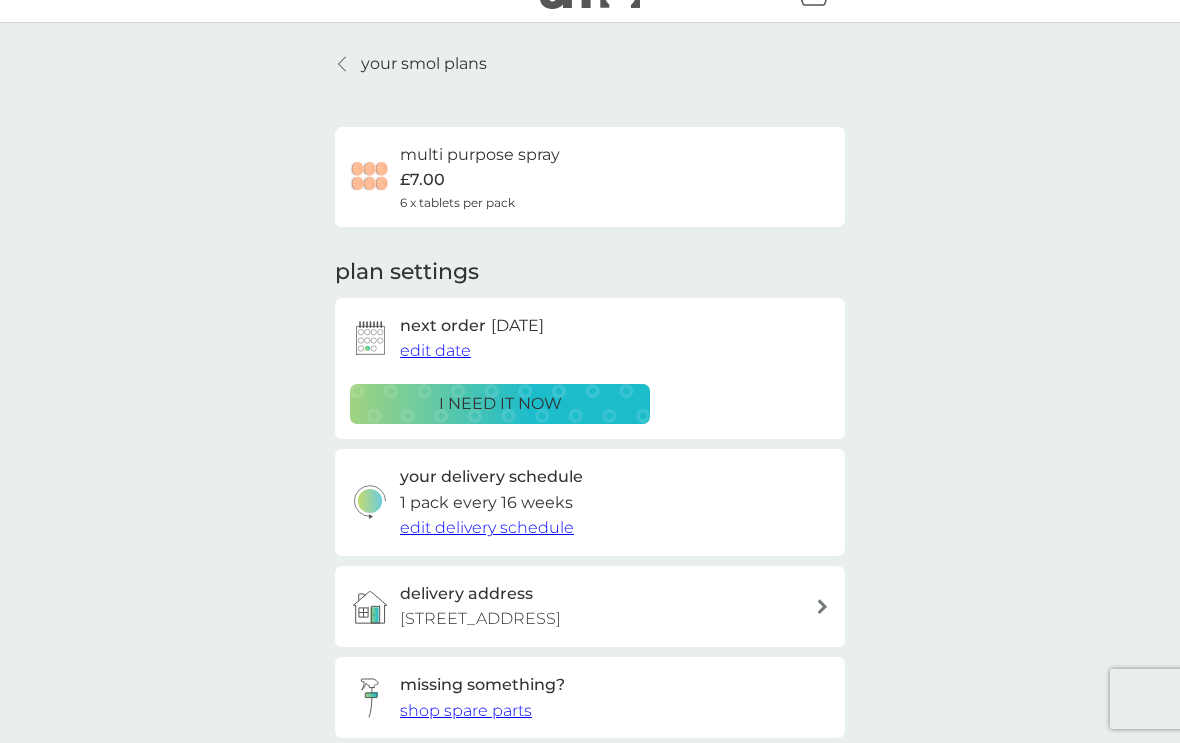 scroll, scrollTop: 0, scrollLeft: 0, axis: both 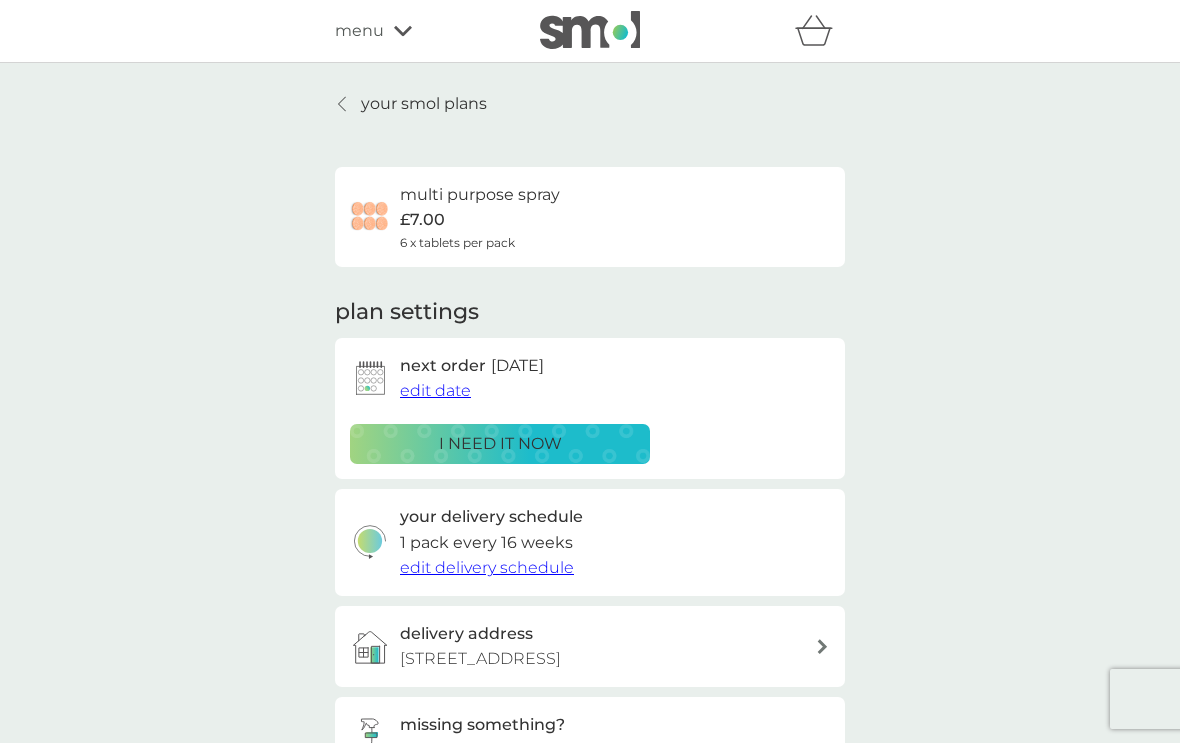 click on "your smol plans" at bounding box center (411, 104) 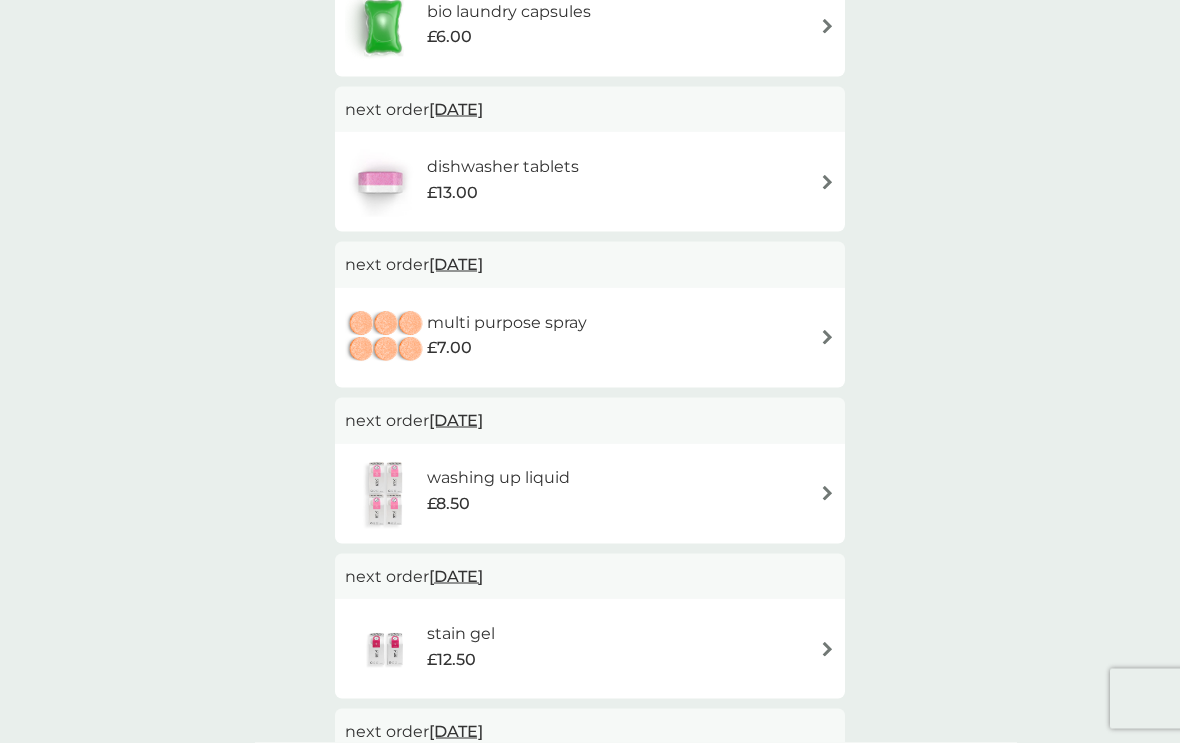 scroll, scrollTop: 502, scrollLeft: 0, axis: vertical 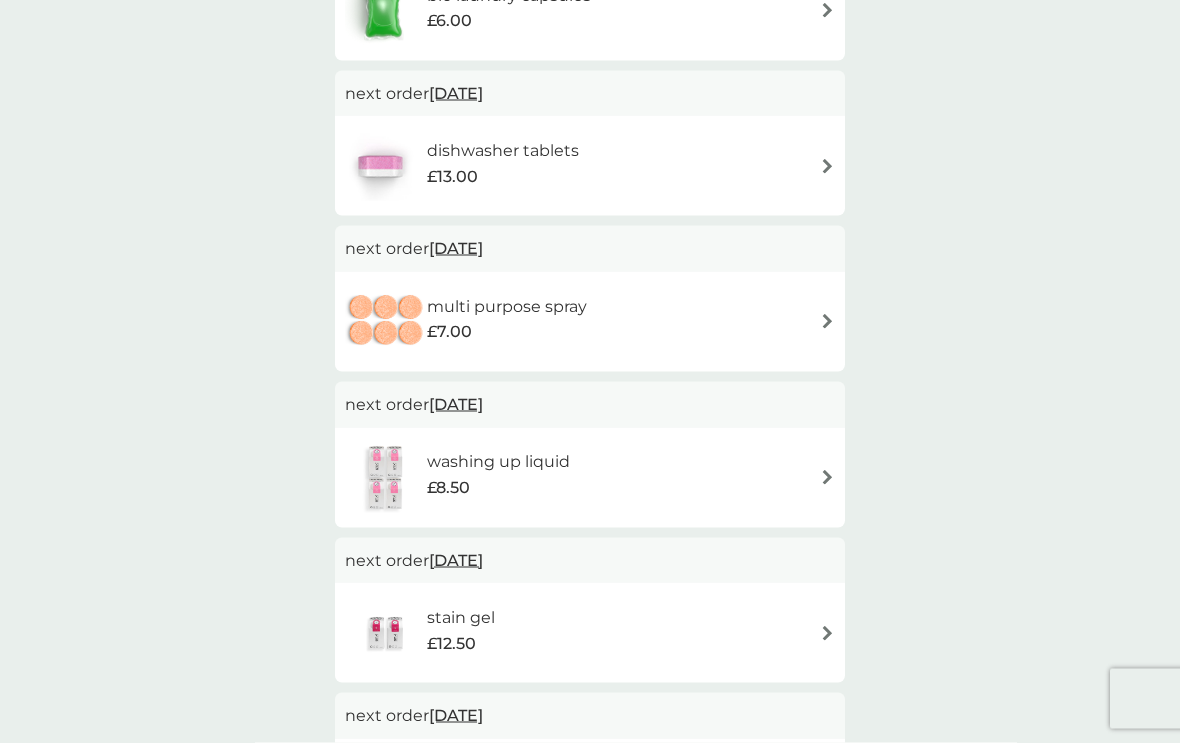 click on "14 Nov 2025" at bounding box center (456, 560) 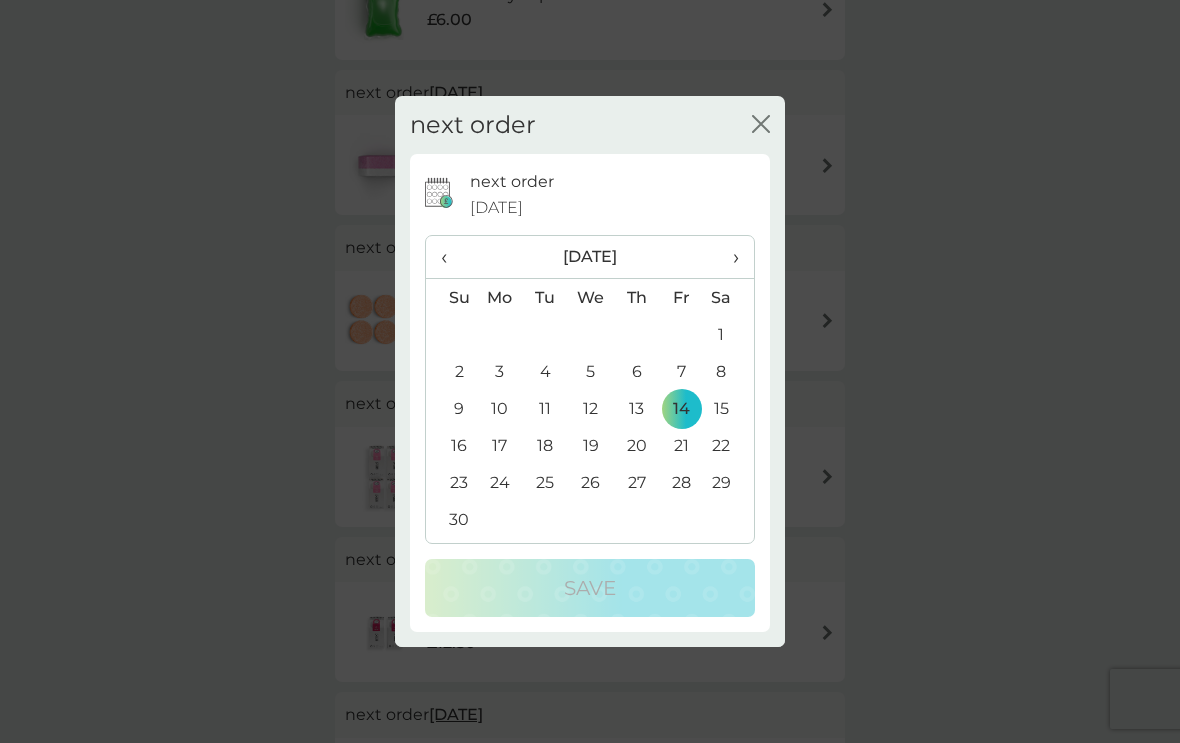 click on "‹" at bounding box center [451, 257] 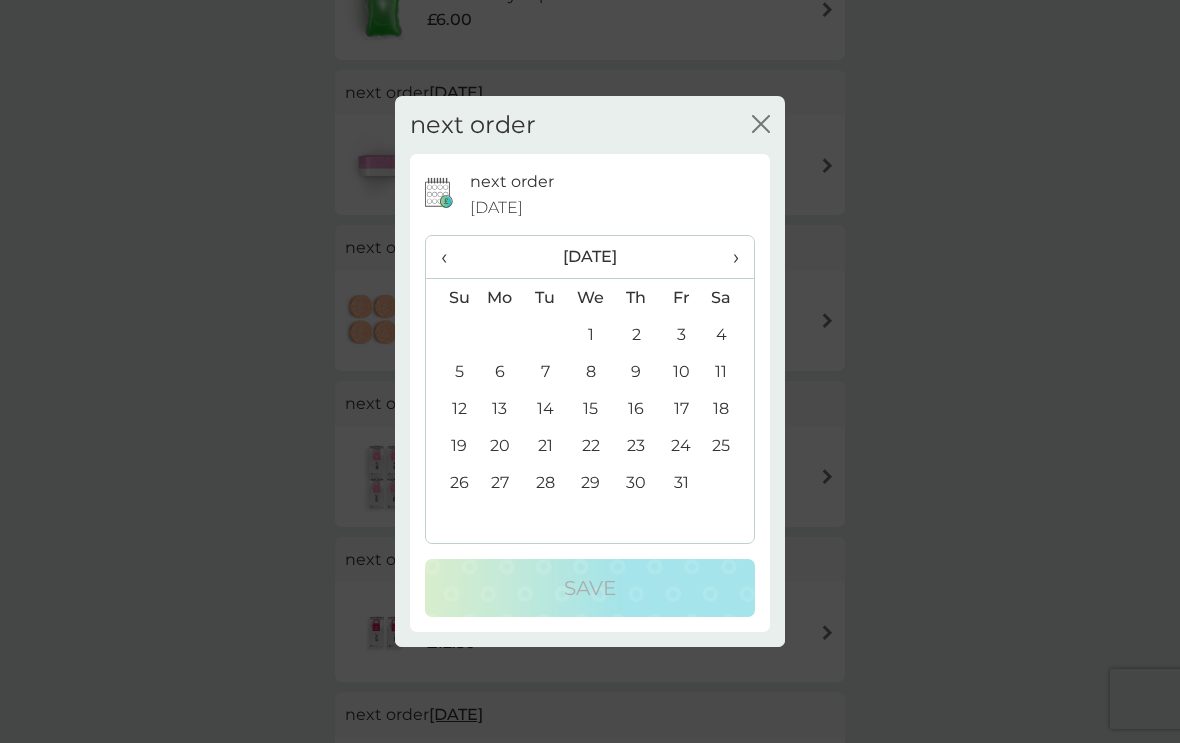 click on "30" at bounding box center (636, 482) 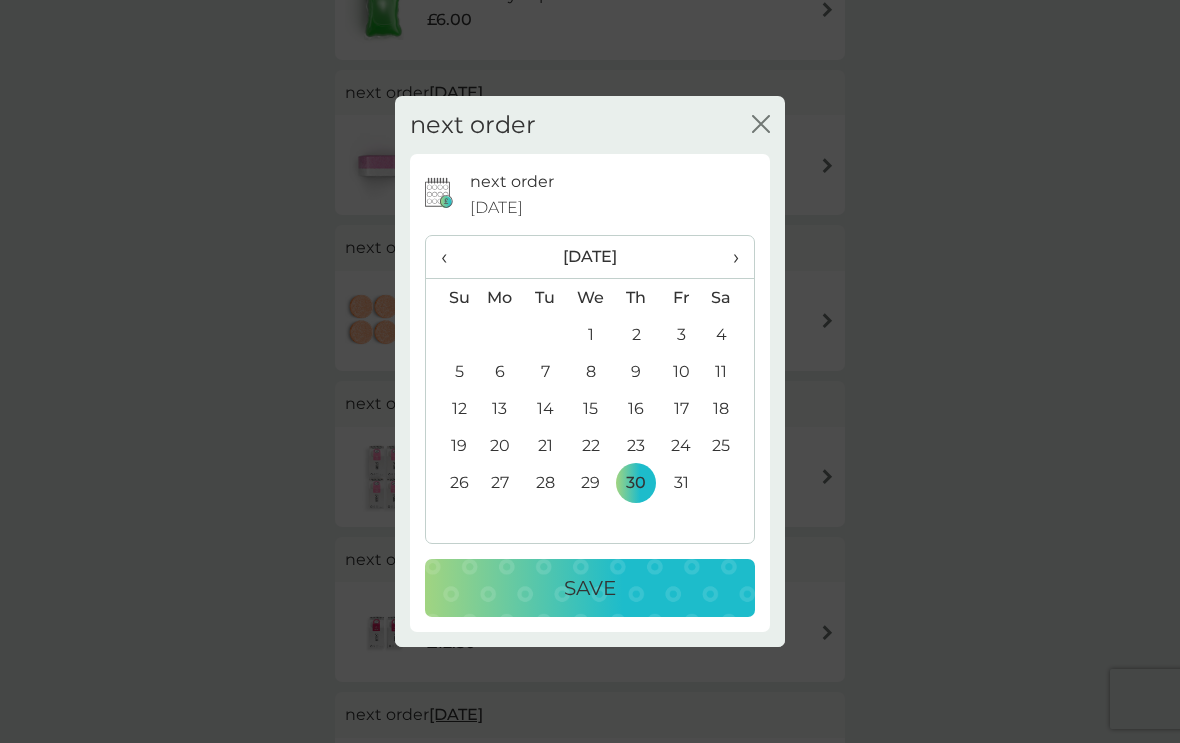 click on "‹" at bounding box center [451, 257] 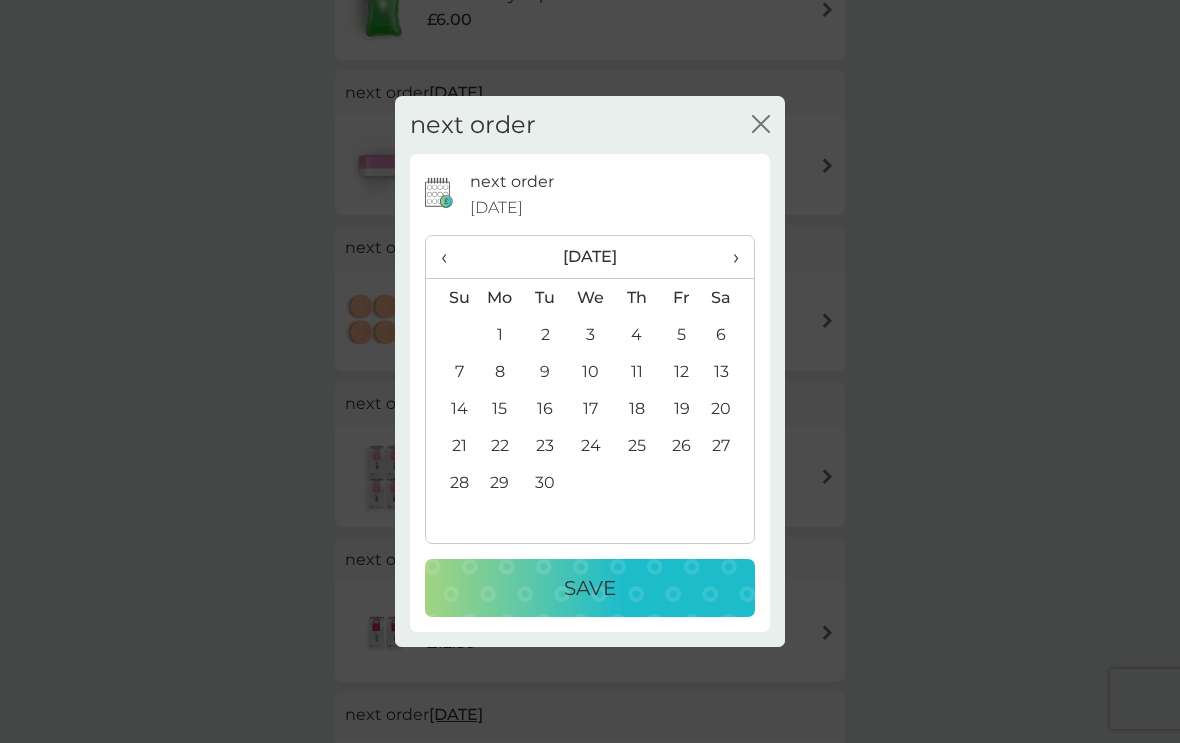 click on "30" at bounding box center (545, 482) 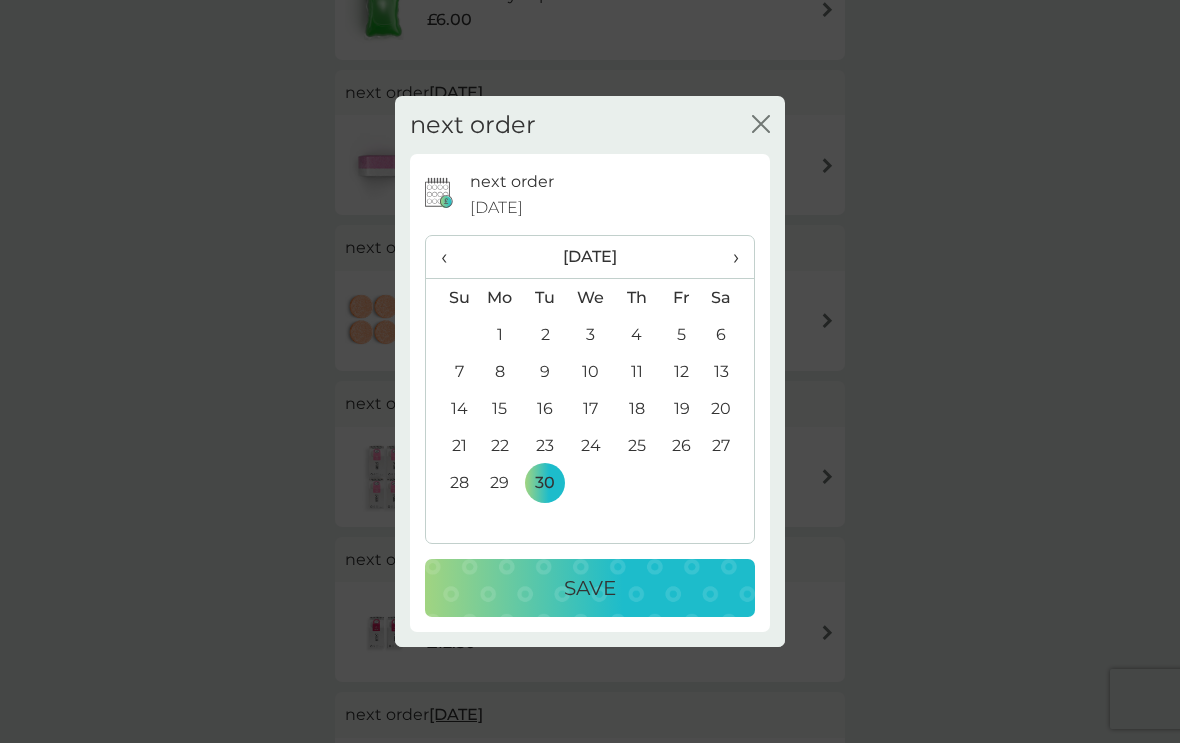 click on "Save" at bounding box center [590, 588] 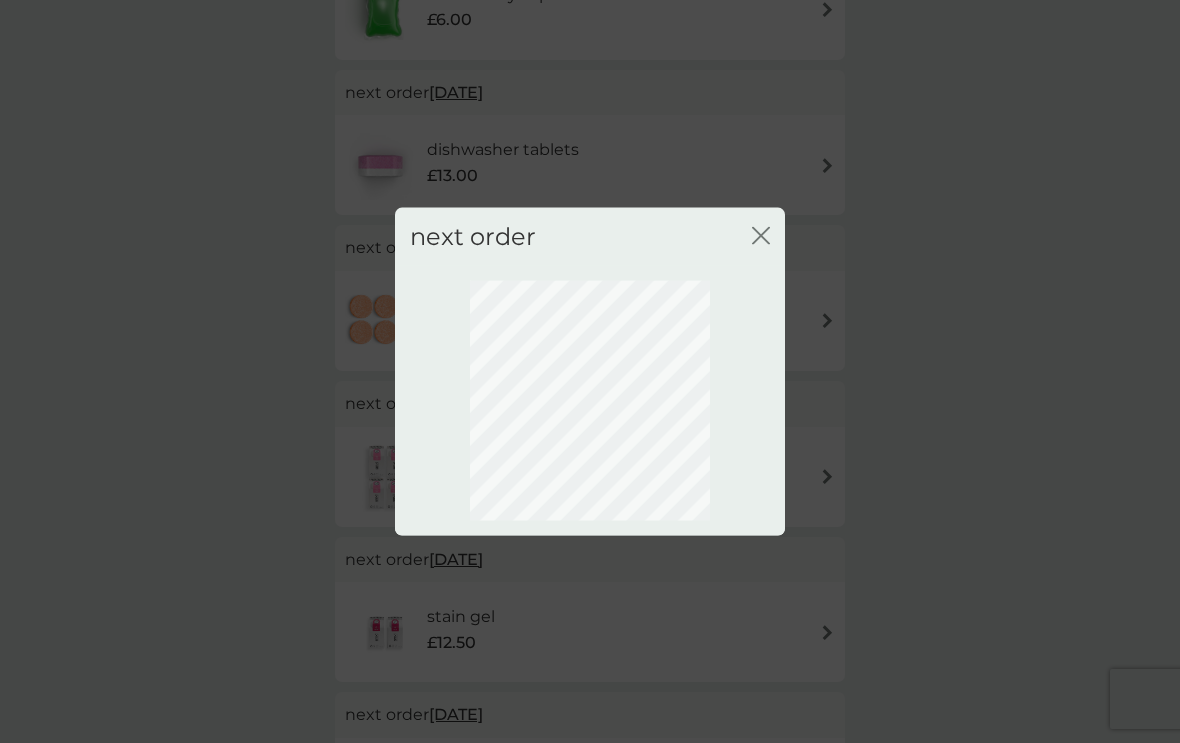 scroll, scrollTop: 61, scrollLeft: 0, axis: vertical 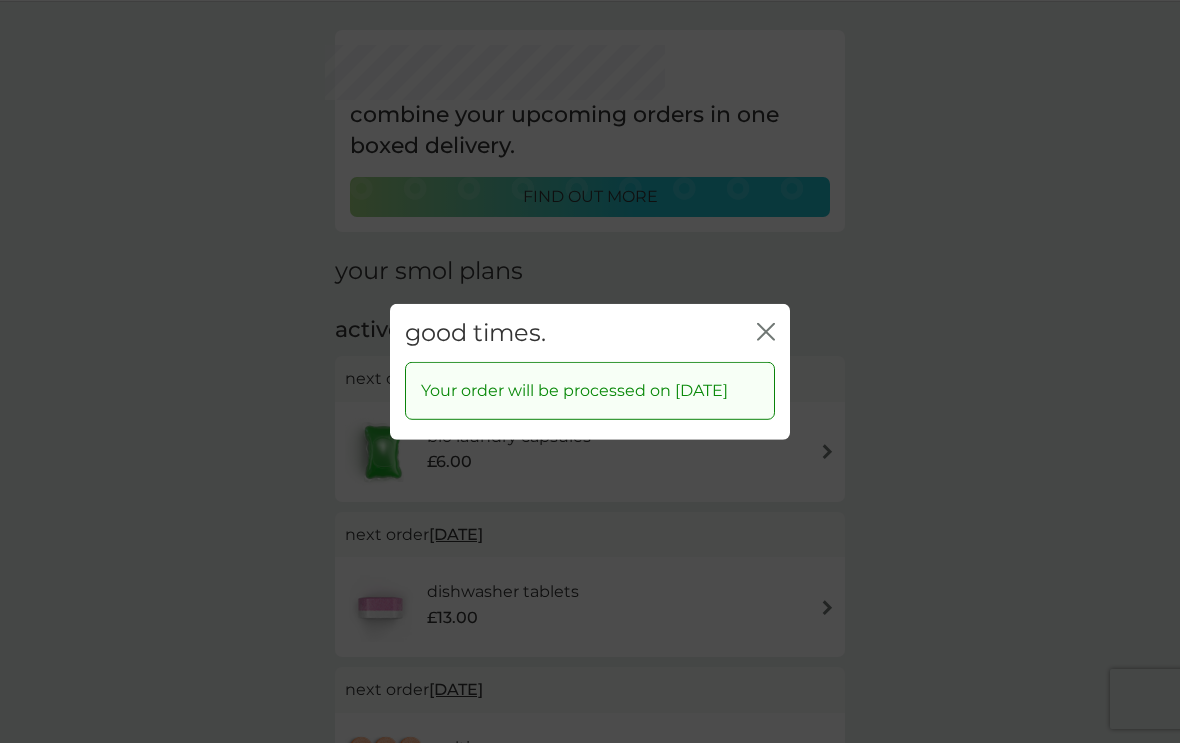 click 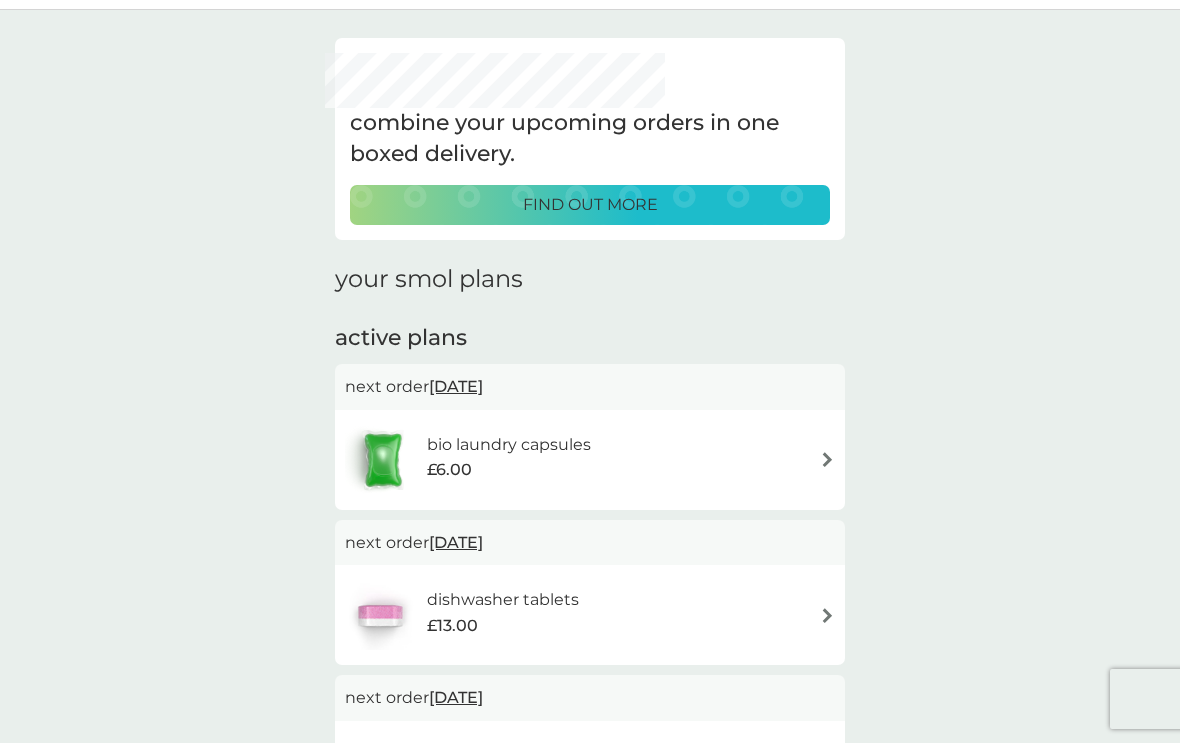 scroll, scrollTop: 0, scrollLeft: 0, axis: both 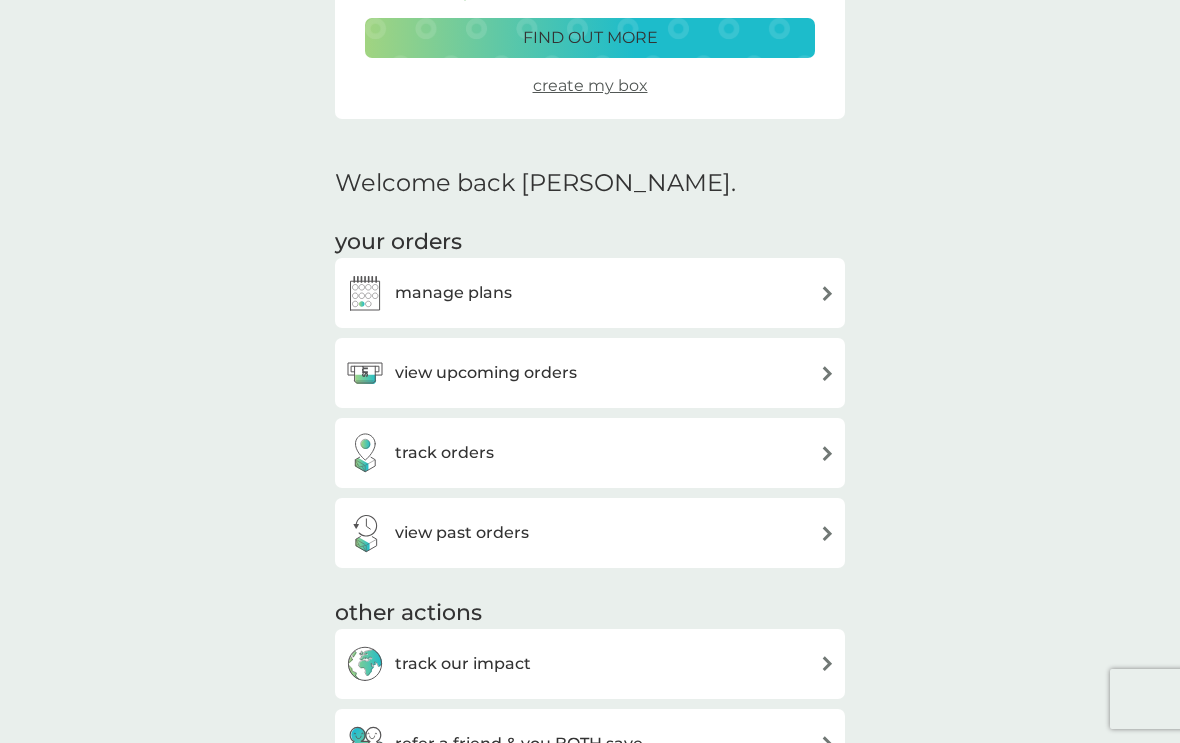 click on "view upcoming orders" at bounding box center (590, 373) 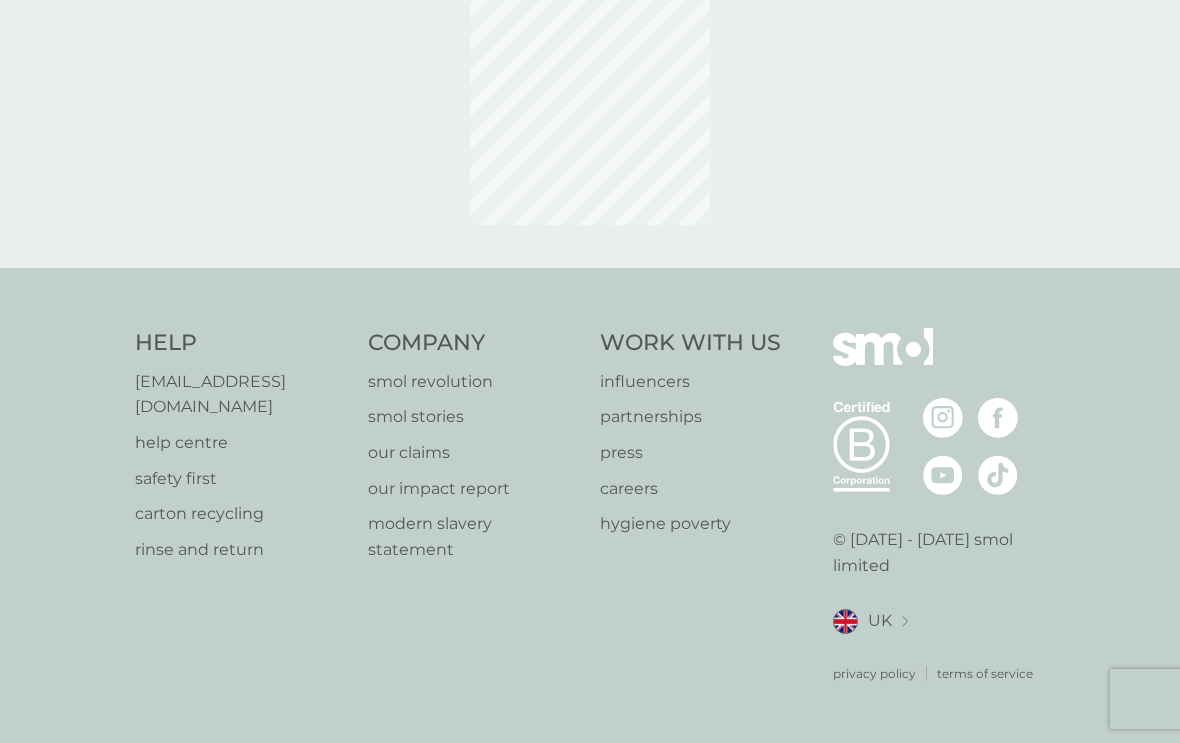 scroll, scrollTop: 0, scrollLeft: 0, axis: both 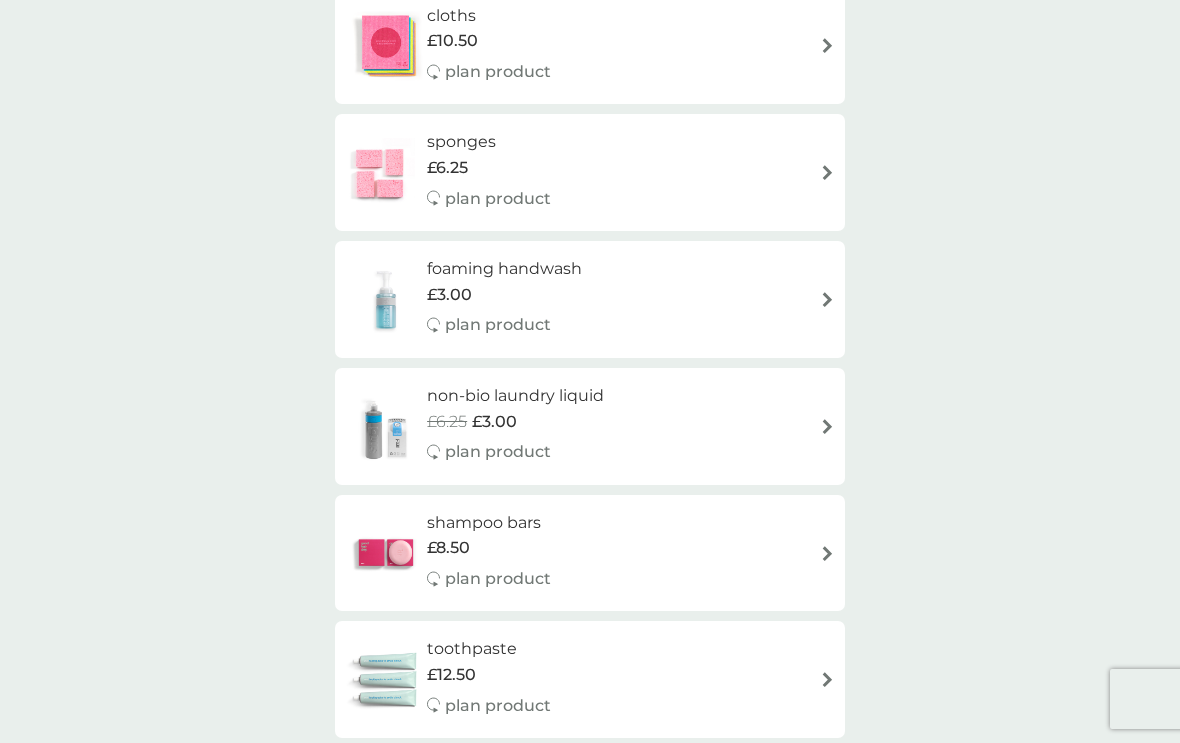 click at bounding box center (827, 426) 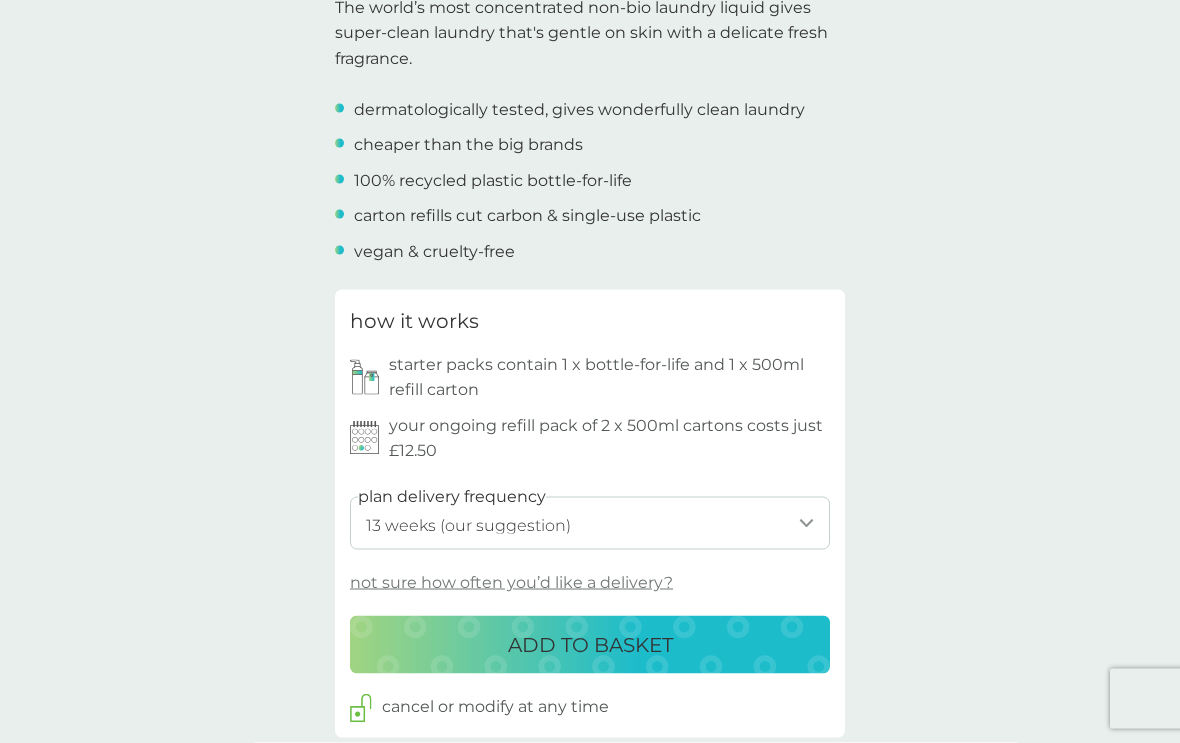 scroll, scrollTop: 692, scrollLeft: 0, axis: vertical 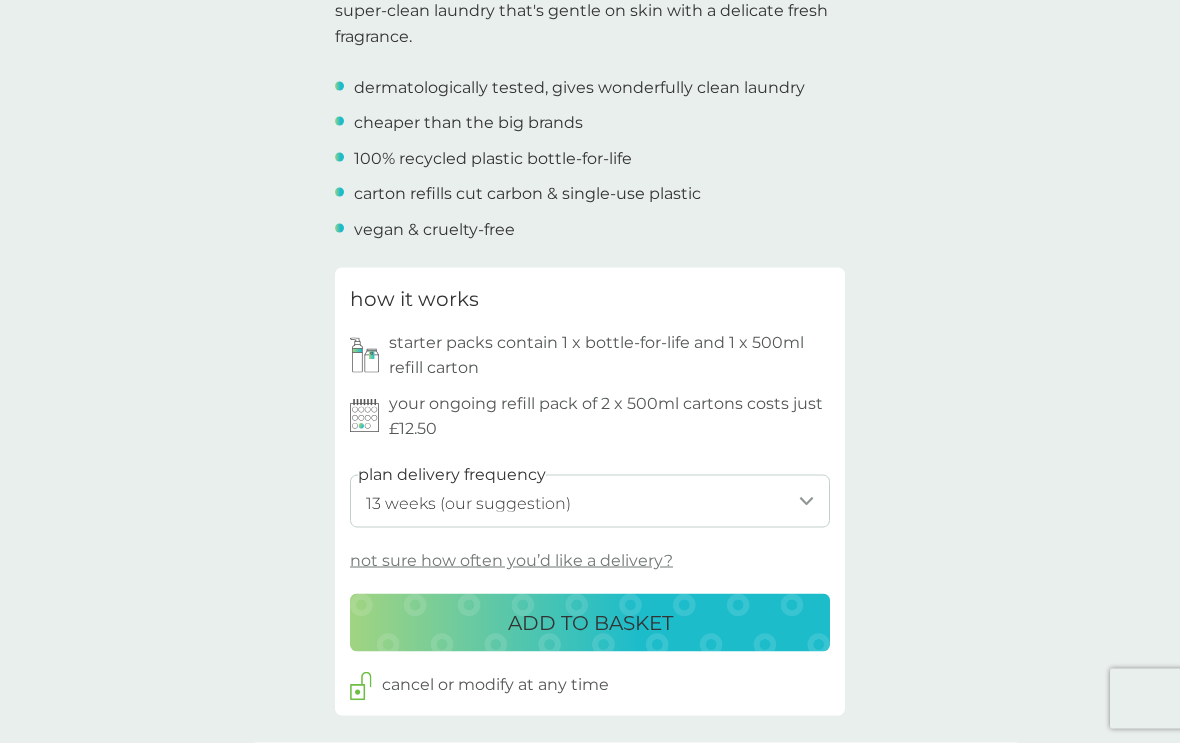 click on "1 week  2 weeks  3 weeks  4 weeks  5 weeks  6 weeks  7 weeks  8 weeks  9 weeks  10 weeks  11 weeks  12 weeks  13 weeks (our suggestion) 14 weeks  15 weeks  16 weeks  17 weeks  18 weeks  19 weeks  20 weeks  21 weeks  22 weeks  23 weeks  24 weeks  25 weeks  26 weeks  27 weeks  28 weeks  29 weeks  30 weeks  31 weeks  32 weeks  33 weeks  34 weeks  35 weeks" at bounding box center [590, 501] 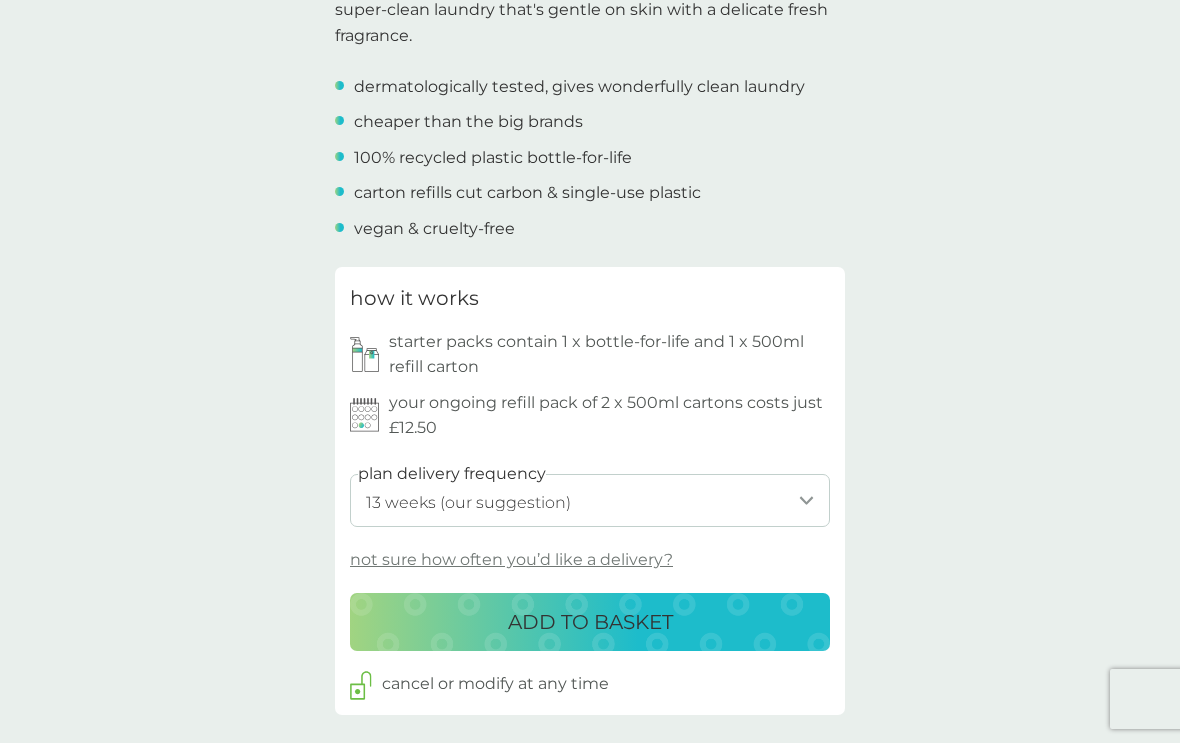 click on "1 week  2 weeks  3 weeks  4 weeks  5 weeks  6 weeks  7 weeks  8 weeks  9 weeks  10 weeks  11 weeks  12 weeks  13 weeks (our suggestion) 14 weeks  15 weeks  16 weeks  17 weeks  18 weeks  19 weeks  20 weeks  21 weeks  22 weeks  23 weeks  24 weeks  25 weeks  26 weeks  27 weeks  28 weeks  29 weeks  30 weeks  31 weeks  32 weeks  33 weeks  34 weeks  35 weeks" at bounding box center (590, 500) 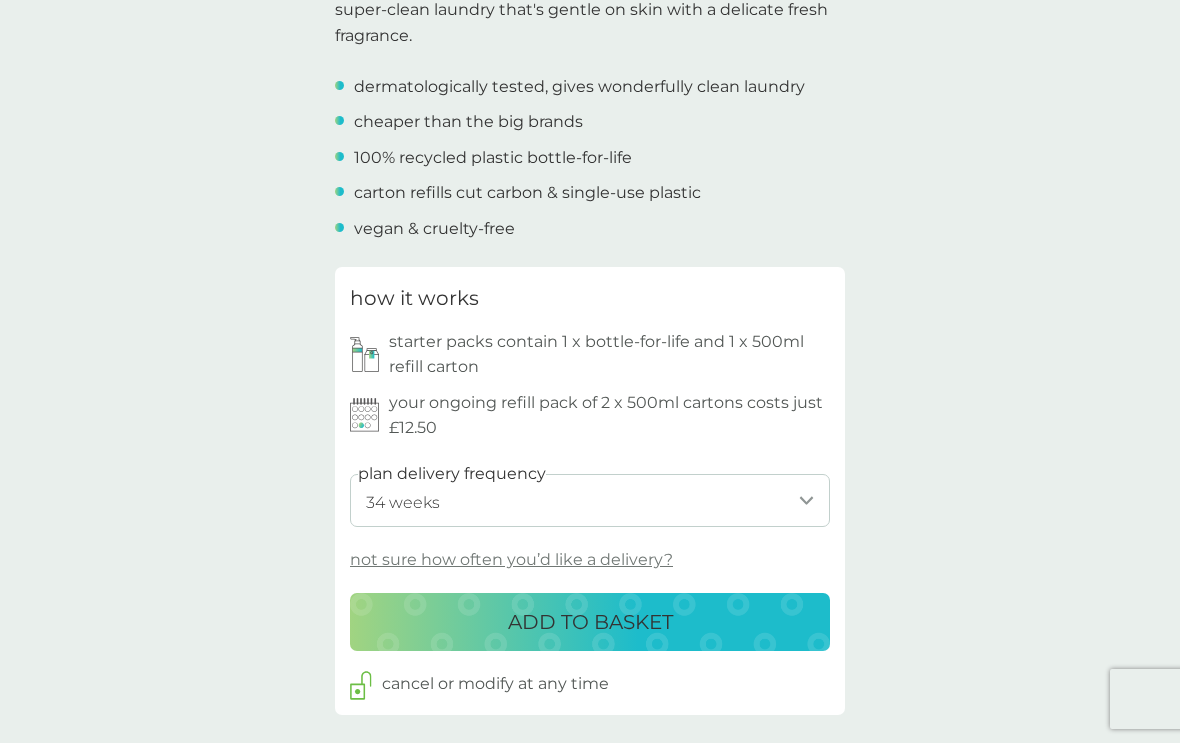 click on "ADD TO BASKET" at bounding box center (590, 622) 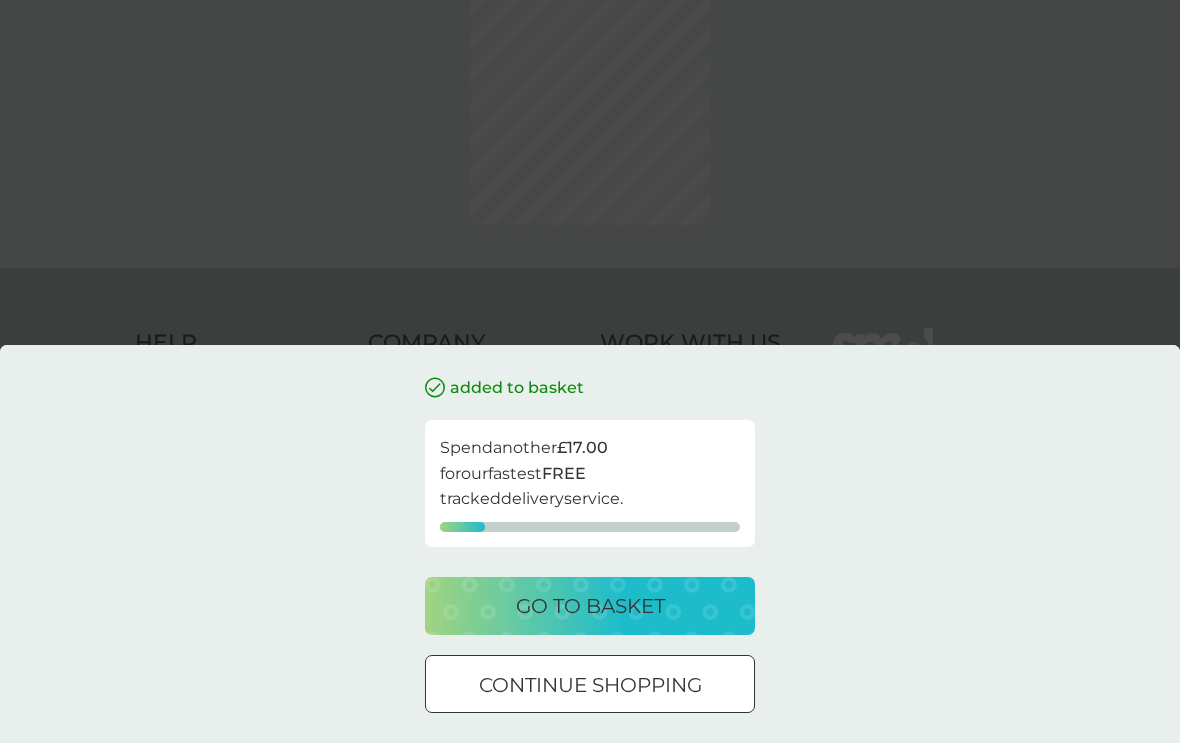 scroll, scrollTop: 0, scrollLeft: 0, axis: both 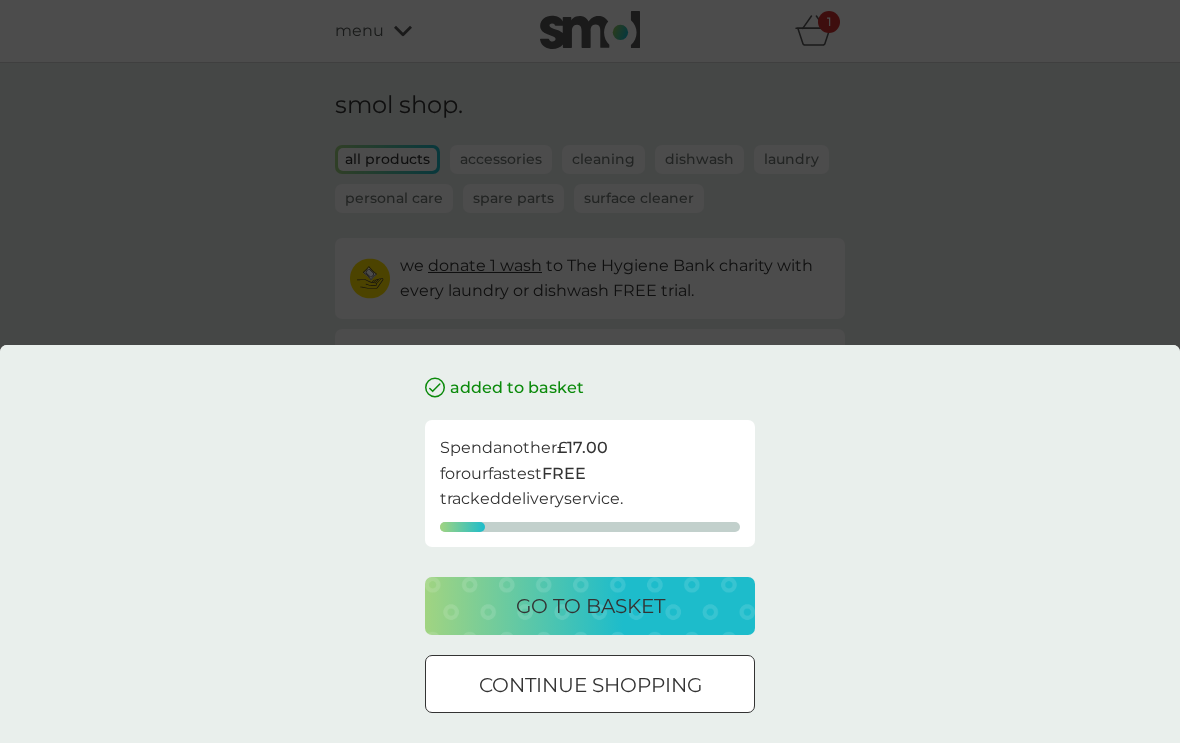 click on "go to basket" at bounding box center (590, 606) 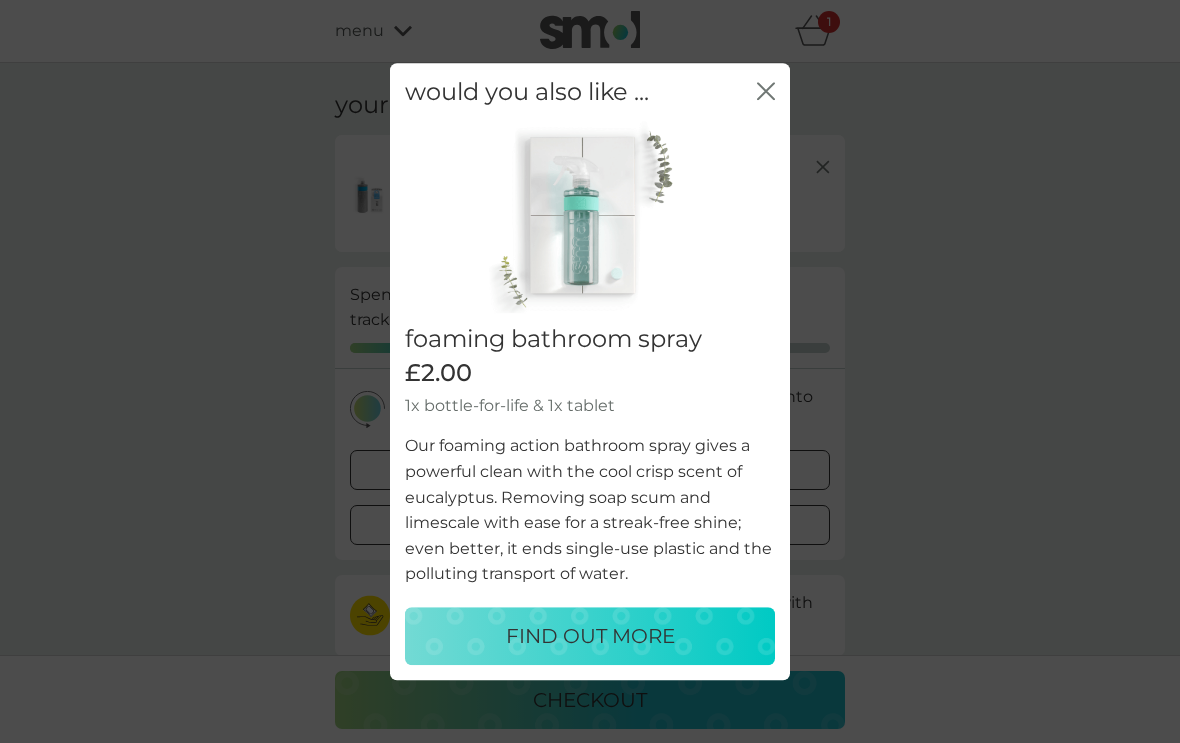 click on "FIND OUT MORE" at bounding box center (590, 636) 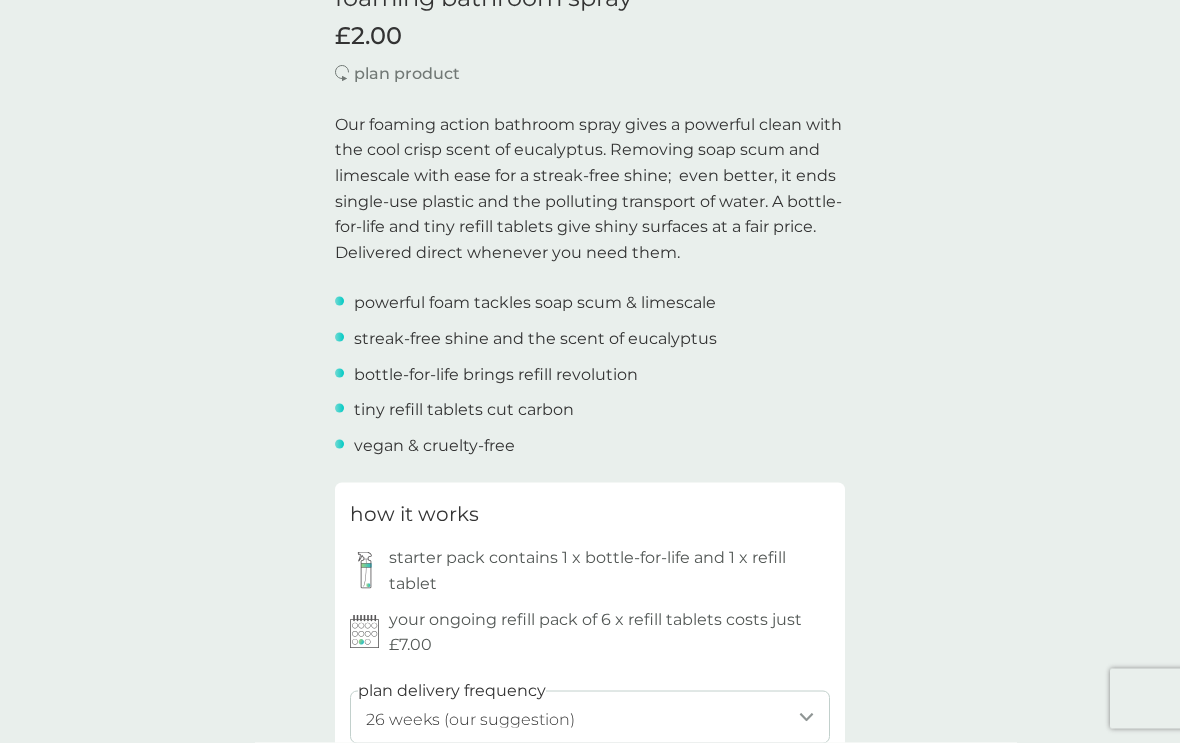 scroll, scrollTop: 716, scrollLeft: 0, axis: vertical 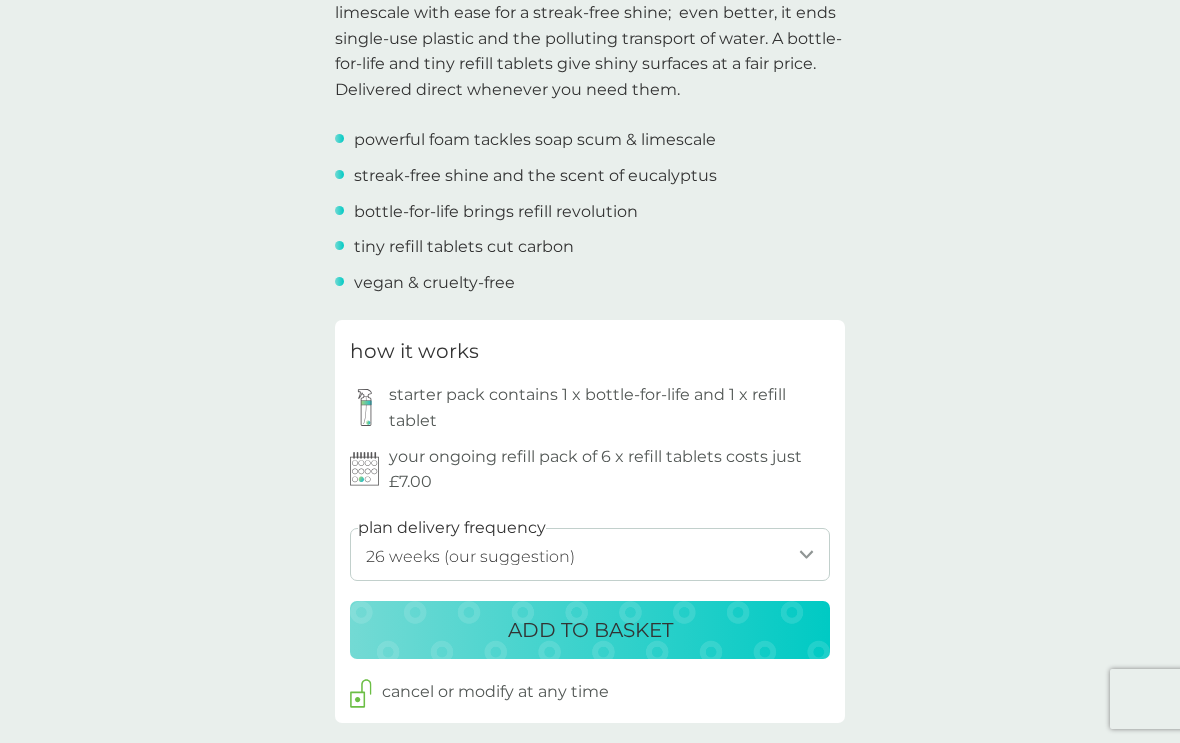 click on "ADD TO BASKET" at bounding box center (590, 630) 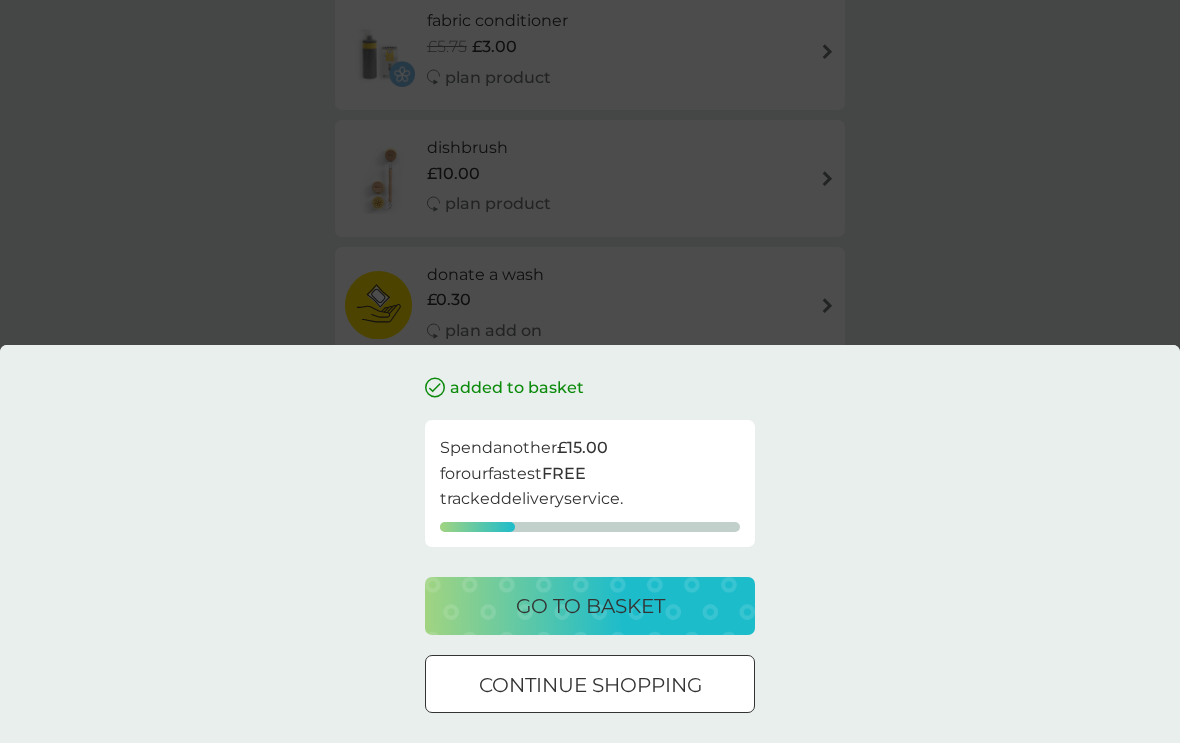 scroll, scrollTop: 0, scrollLeft: 0, axis: both 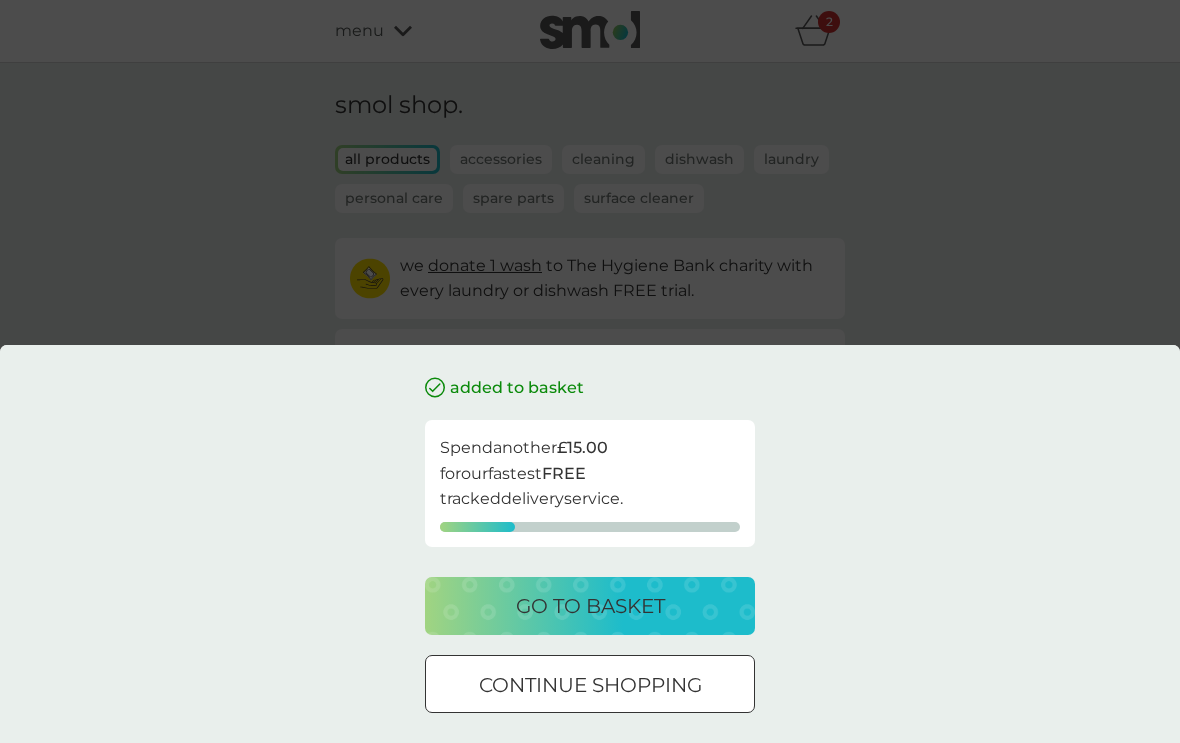 click on "go to basket" at bounding box center [590, 606] 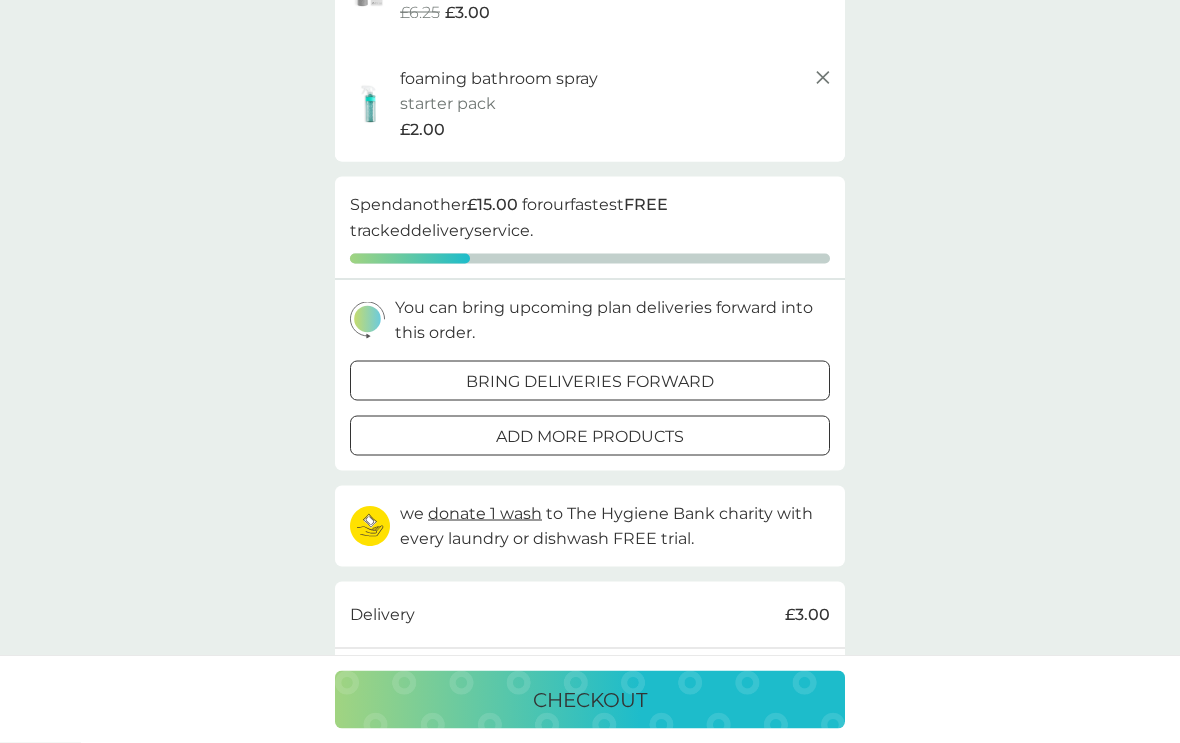 scroll, scrollTop: 225, scrollLeft: 0, axis: vertical 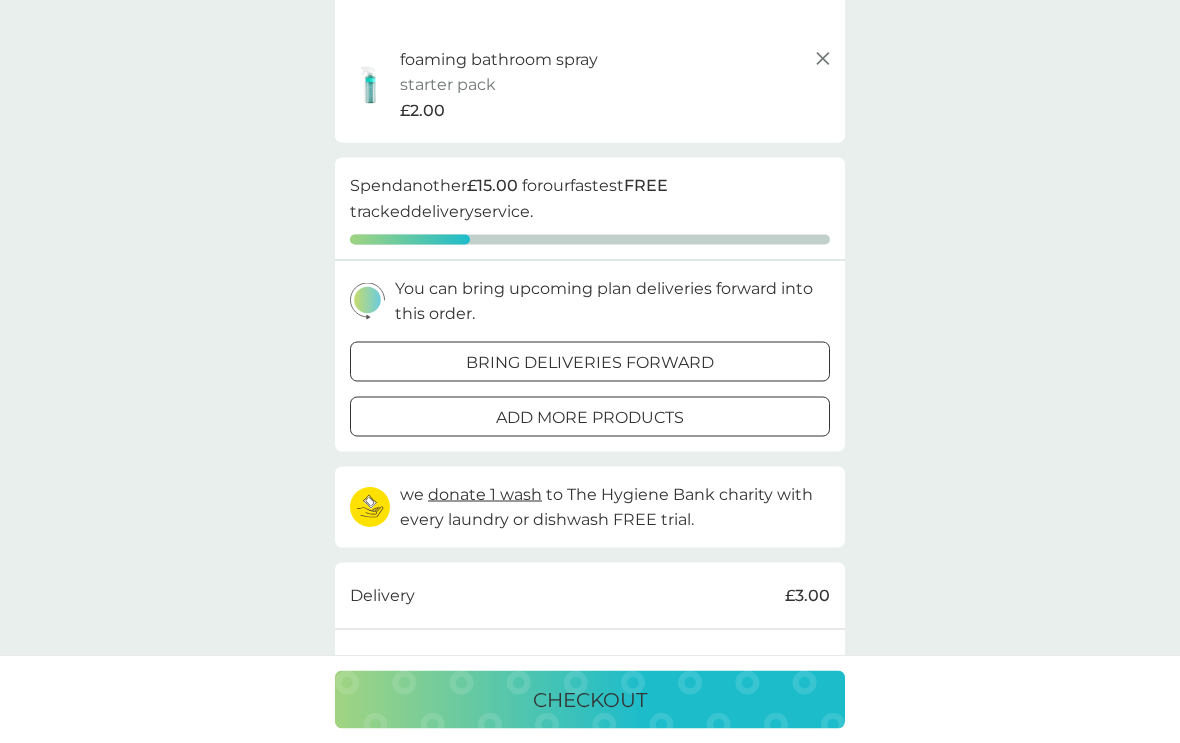 click on "bring deliveries forward" at bounding box center (590, 363) 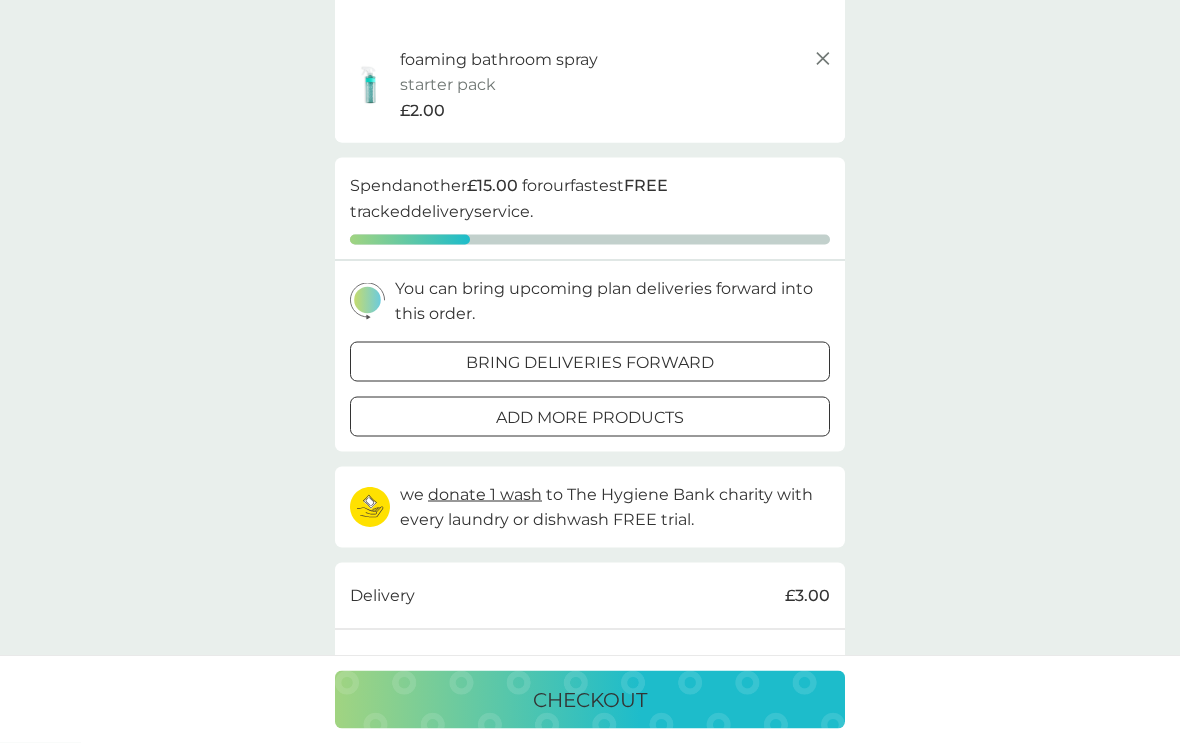 scroll, scrollTop: 226, scrollLeft: 0, axis: vertical 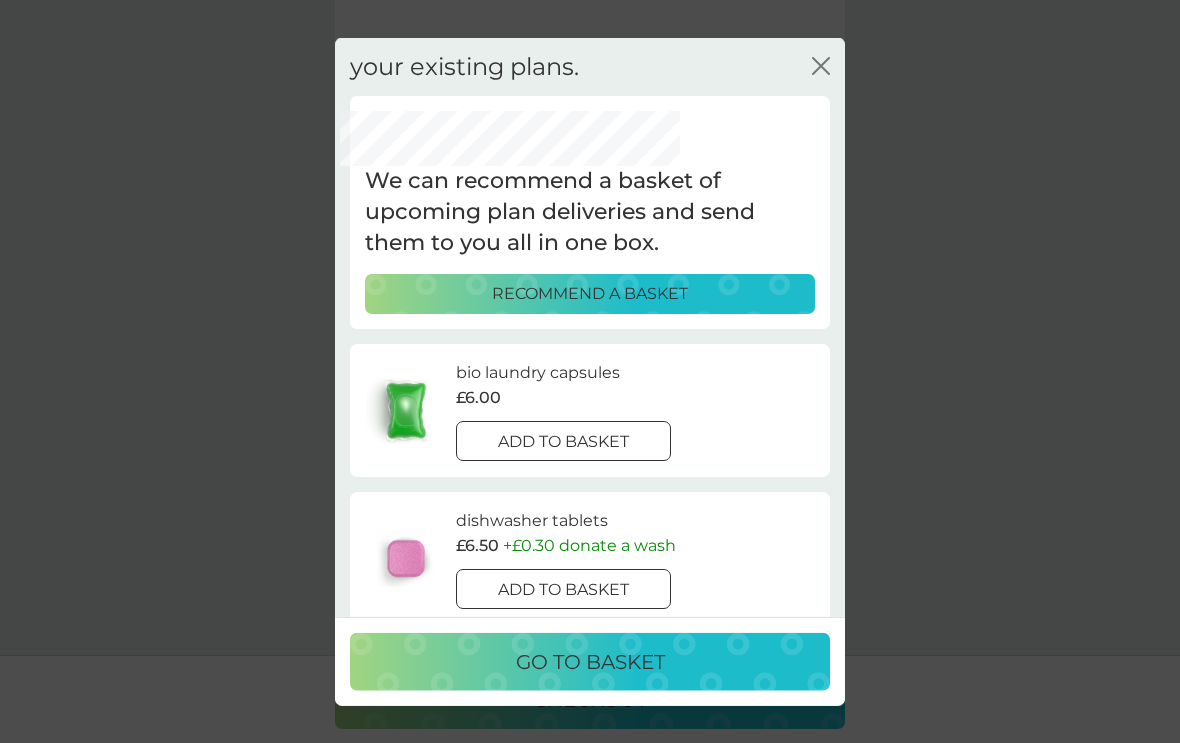 click on "add to basket" at bounding box center (563, 442) 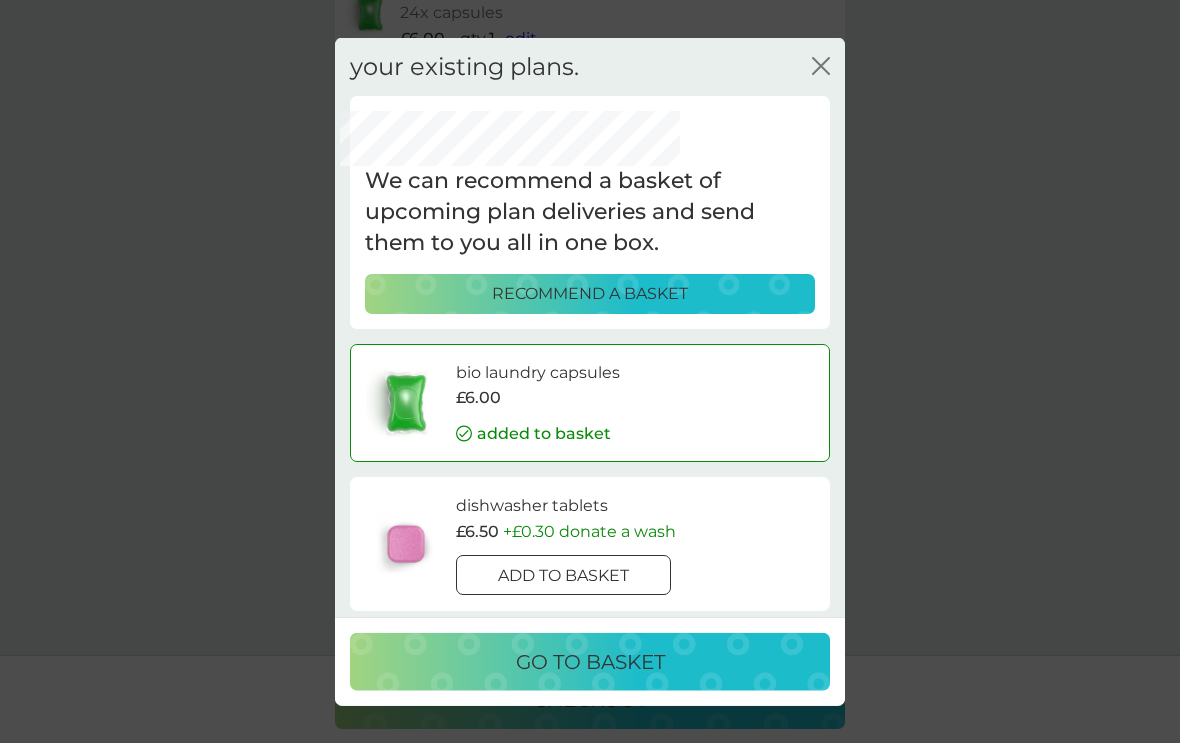 click on "add to basket" at bounding box center [563, 575] 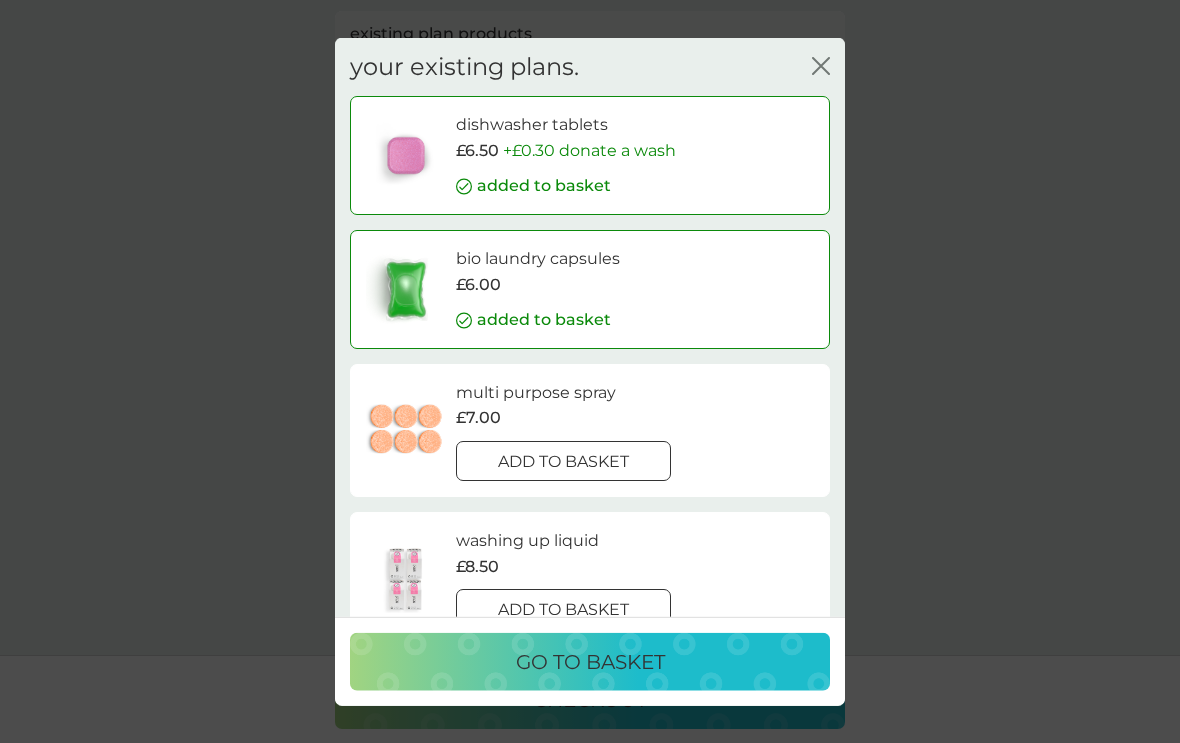 scroll, scrollTop: 122, scrollLeft: 0, axis: vertical 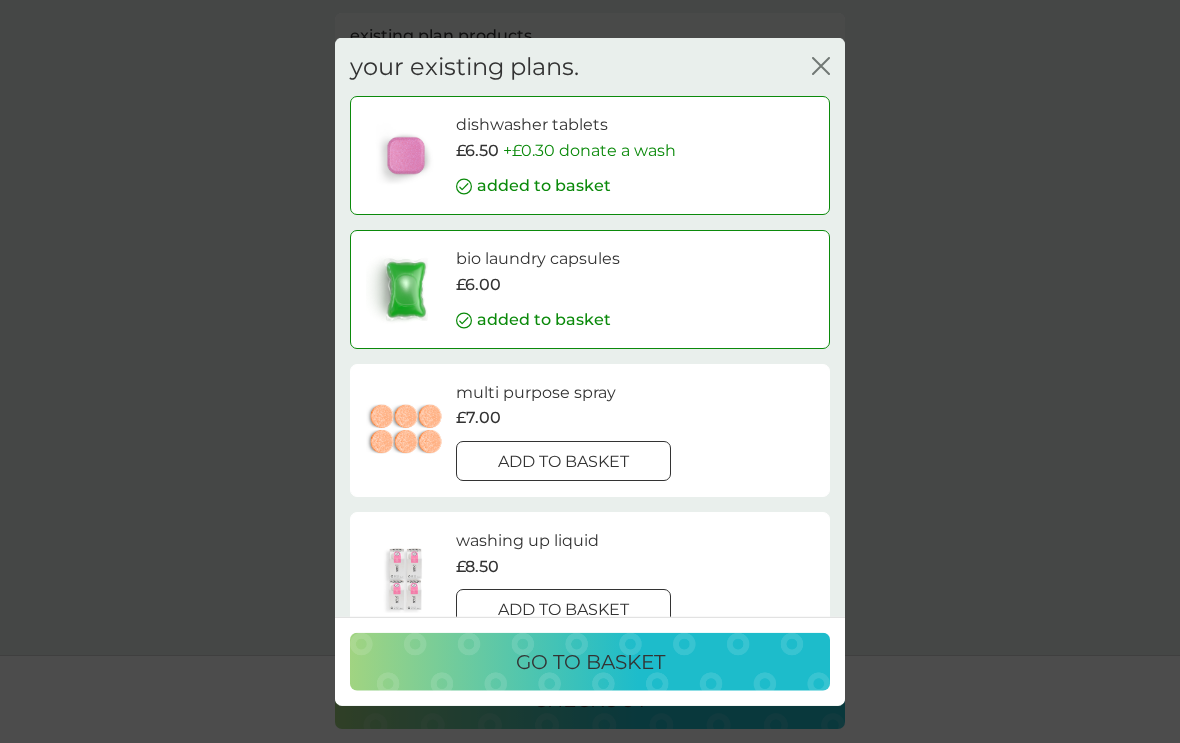 click on "+  £0.30   donate a wash" at bounding box center (589, 150) 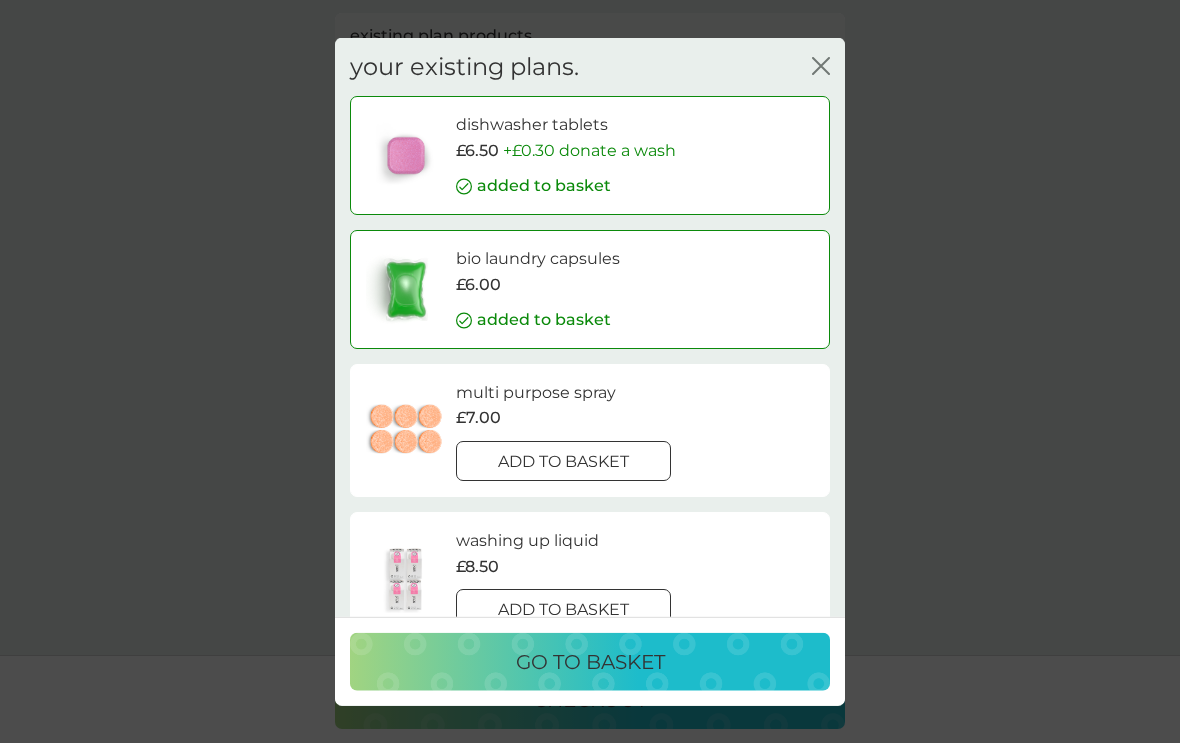 click on "go to basket" at bounding box center (590, 662) 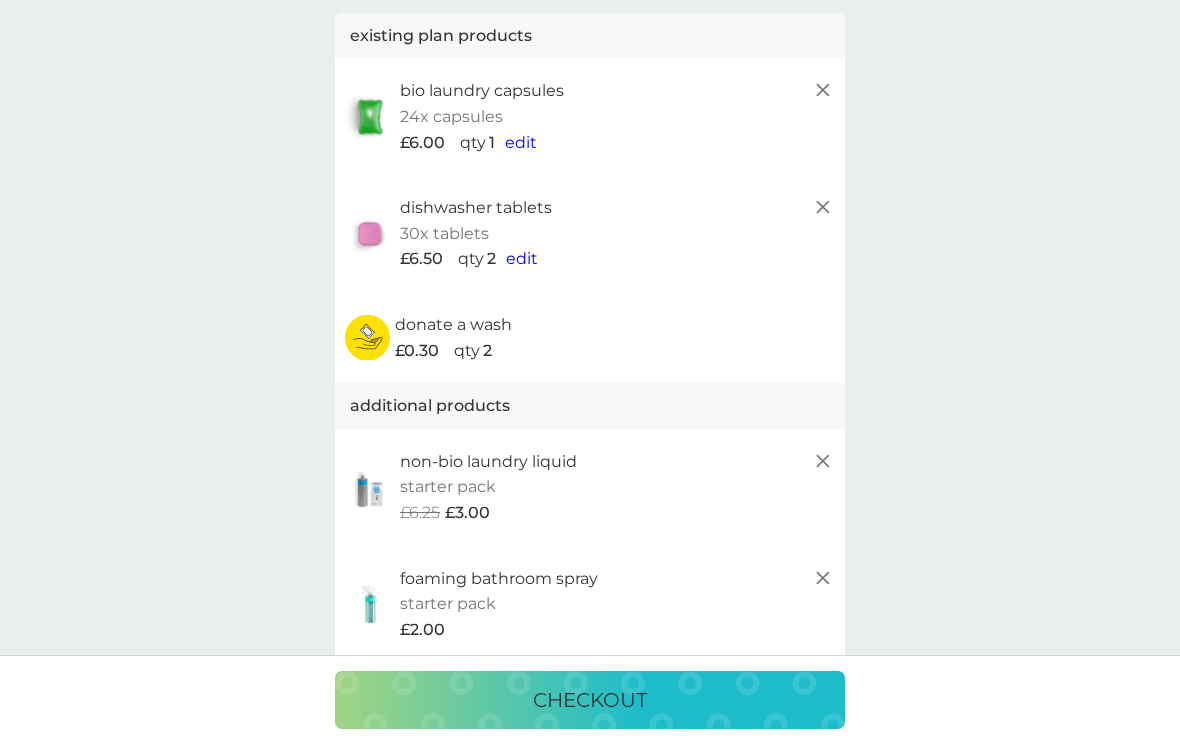 click 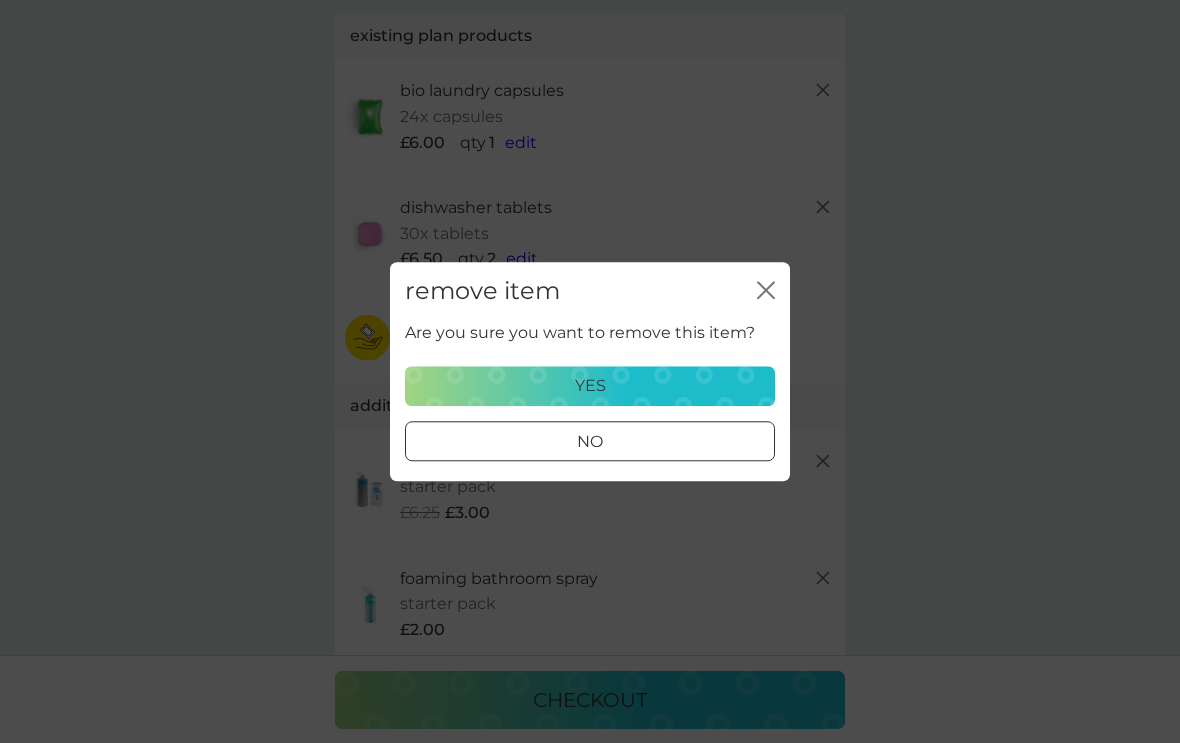 click on "yes" at bounding box center (590, 386) 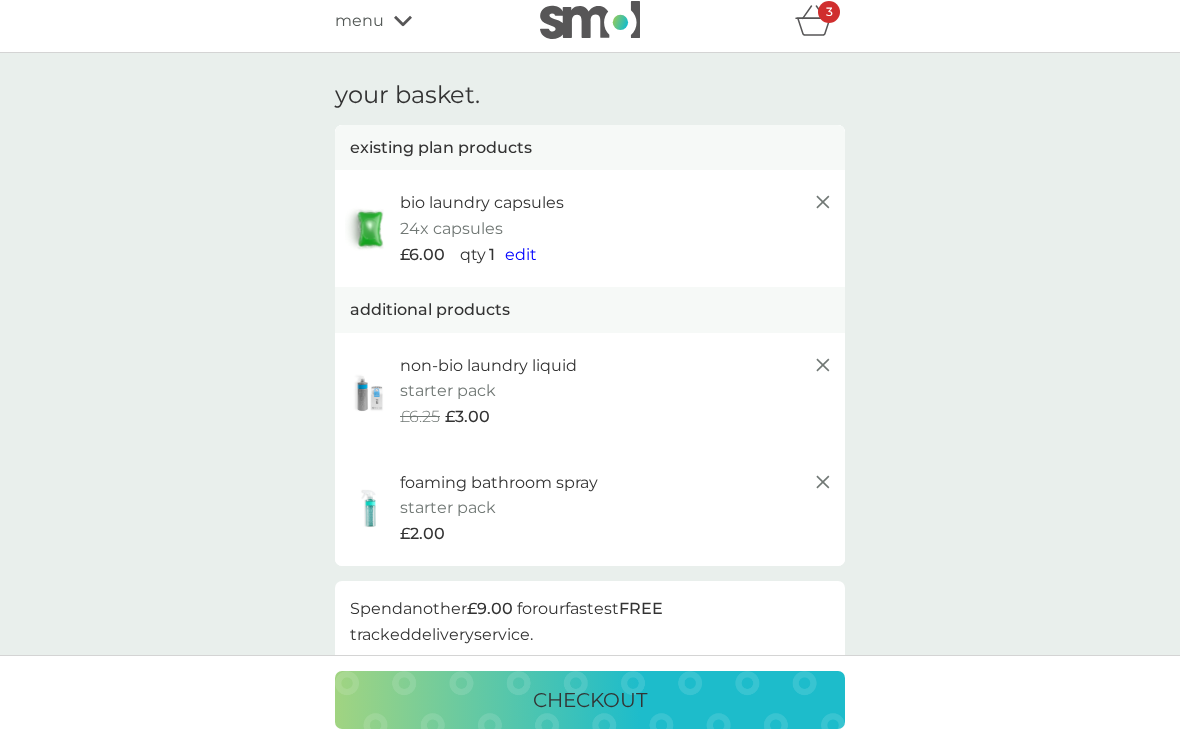 scroll, scrollTop: 0, scrollLeft: 0, axis: both 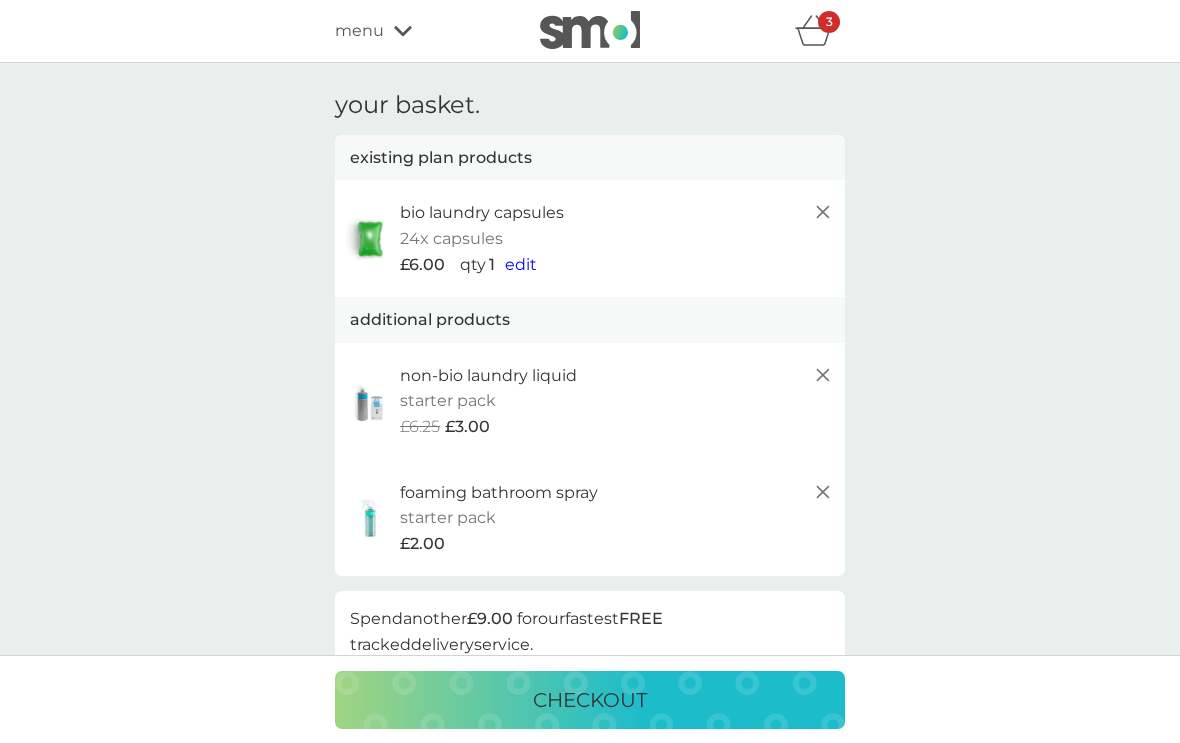 click 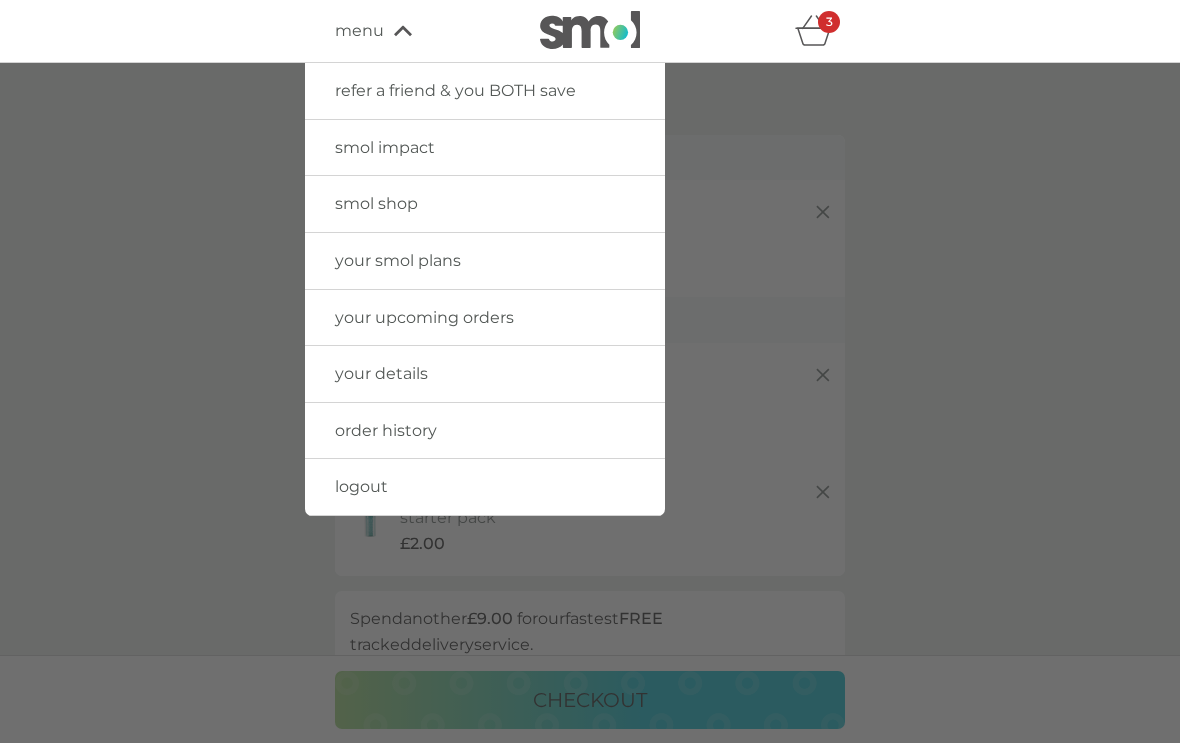 click on "smol shop" at bounding box center (485, 204) 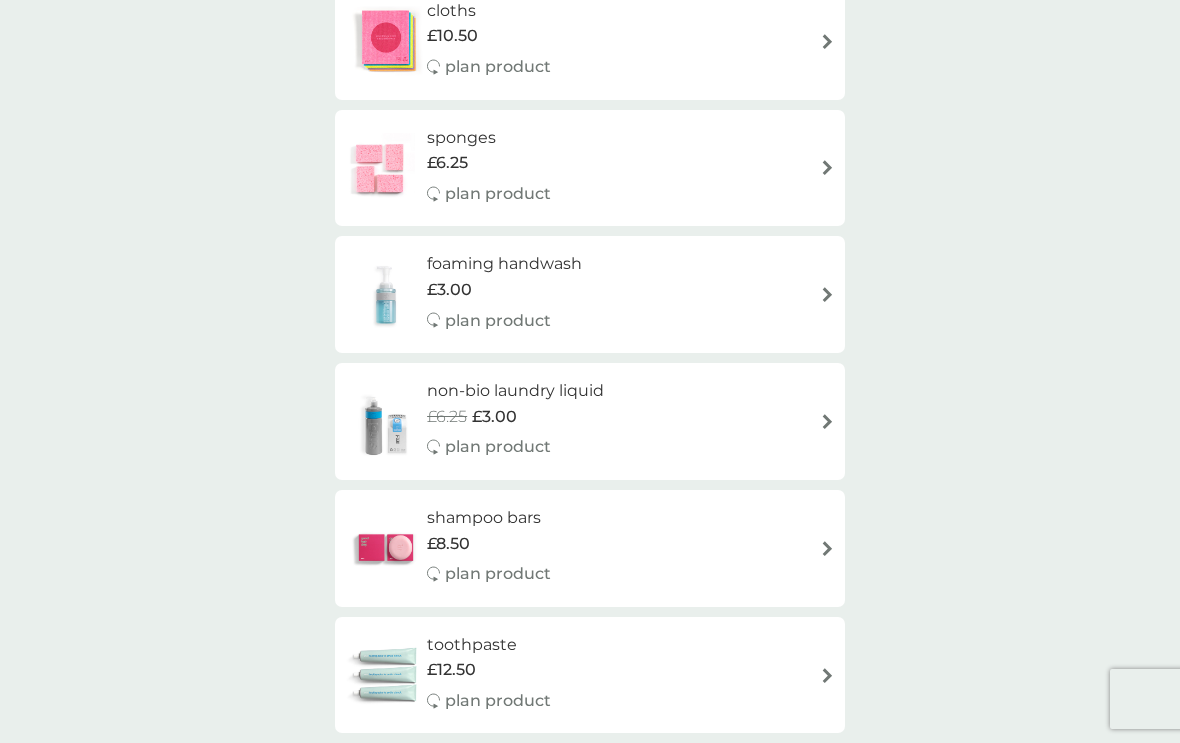 scroll, scrollTop: 1800, scrollLeft: 0, axis: vertical 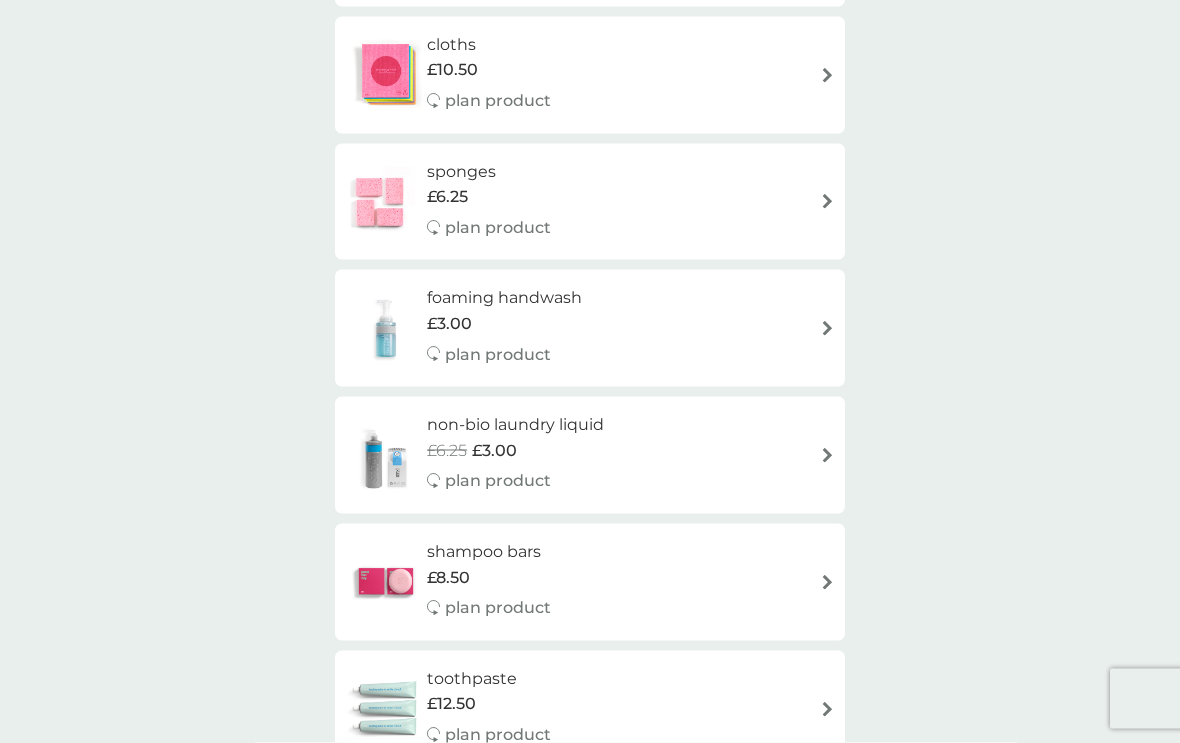 click at bounding box center (827, 455) 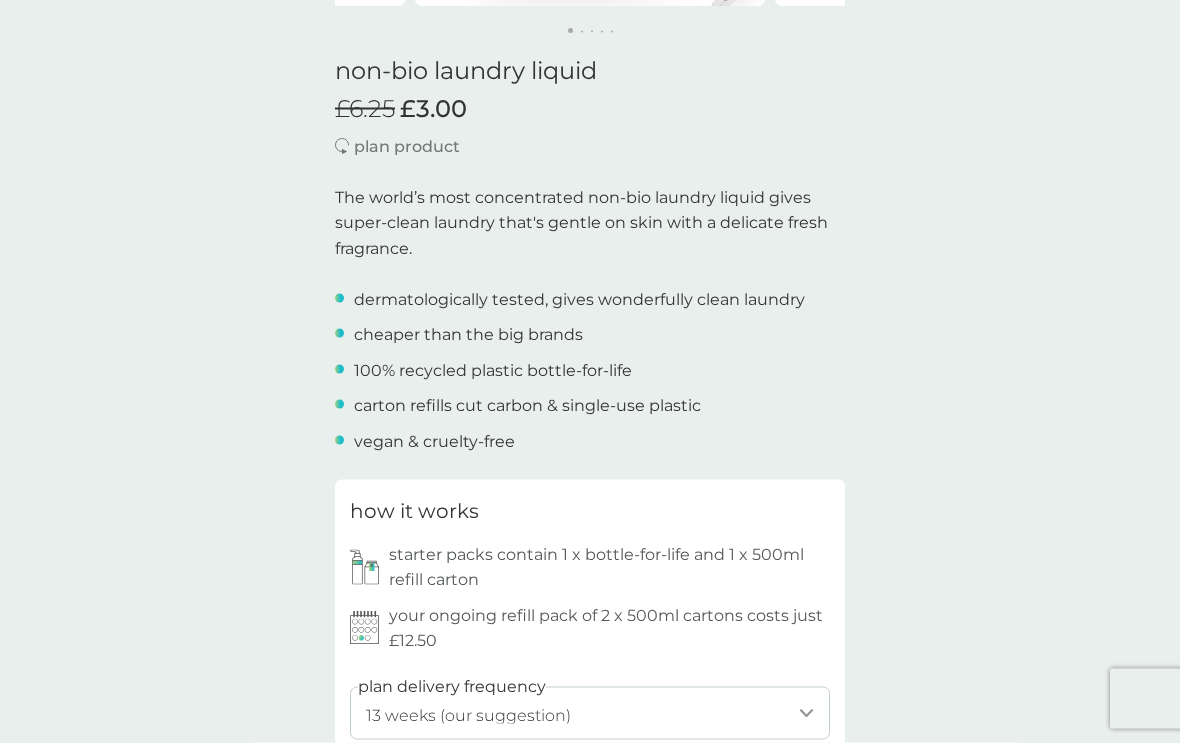 scroll, scrollTop: 485, scrollLeft: 0, axis: vertical 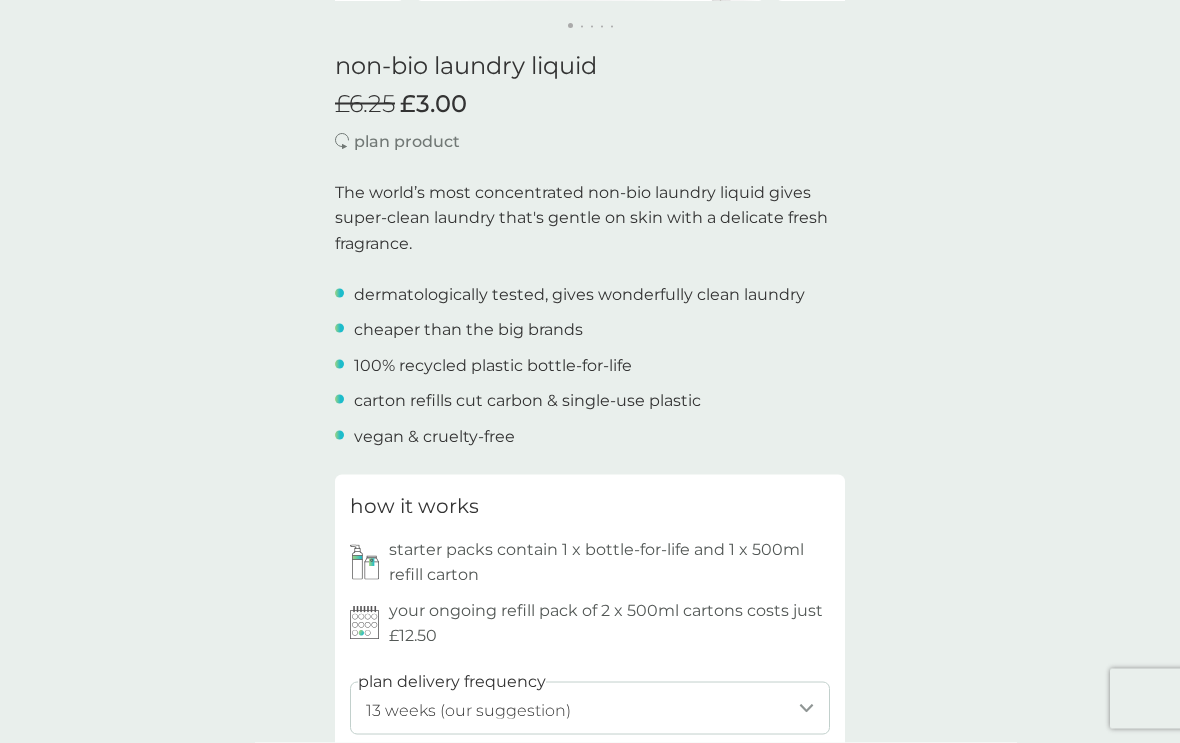 click on "your ongoing refill pack of 2 x 500ml cartons costs just £12.50" at bounding box center [609, 623] 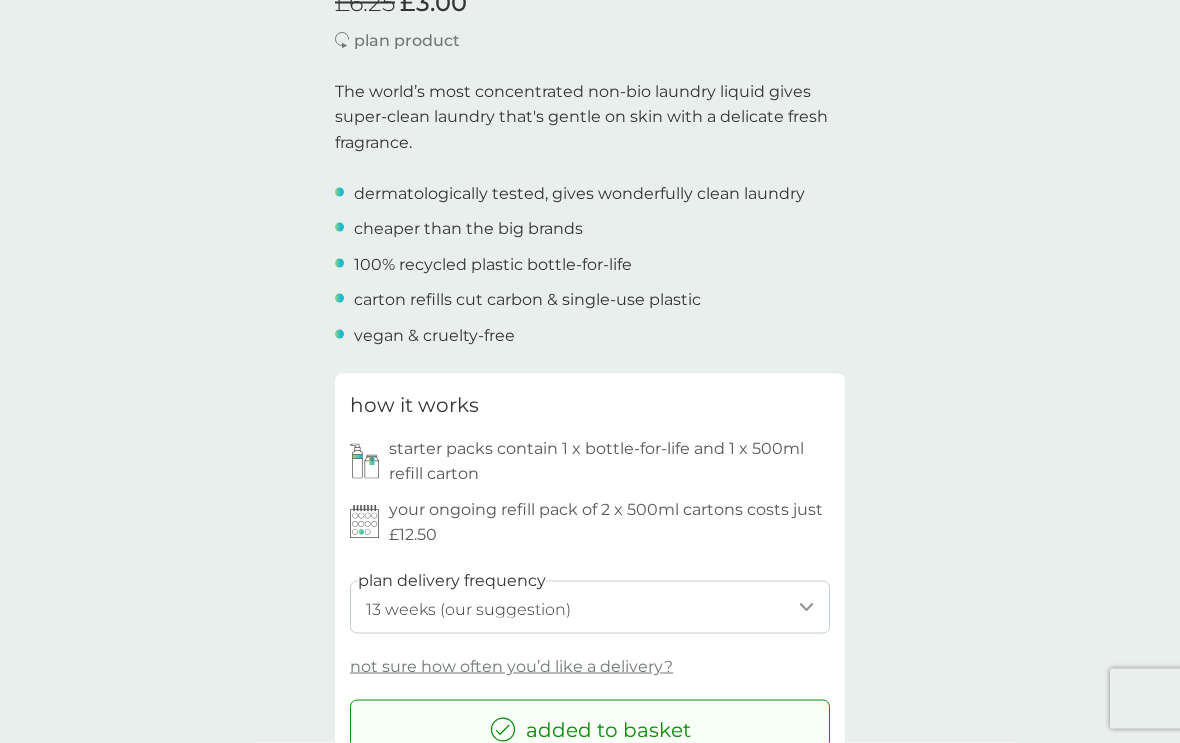 scroll, scrollTop: 588, scrollLeft: 0, axis: vertical 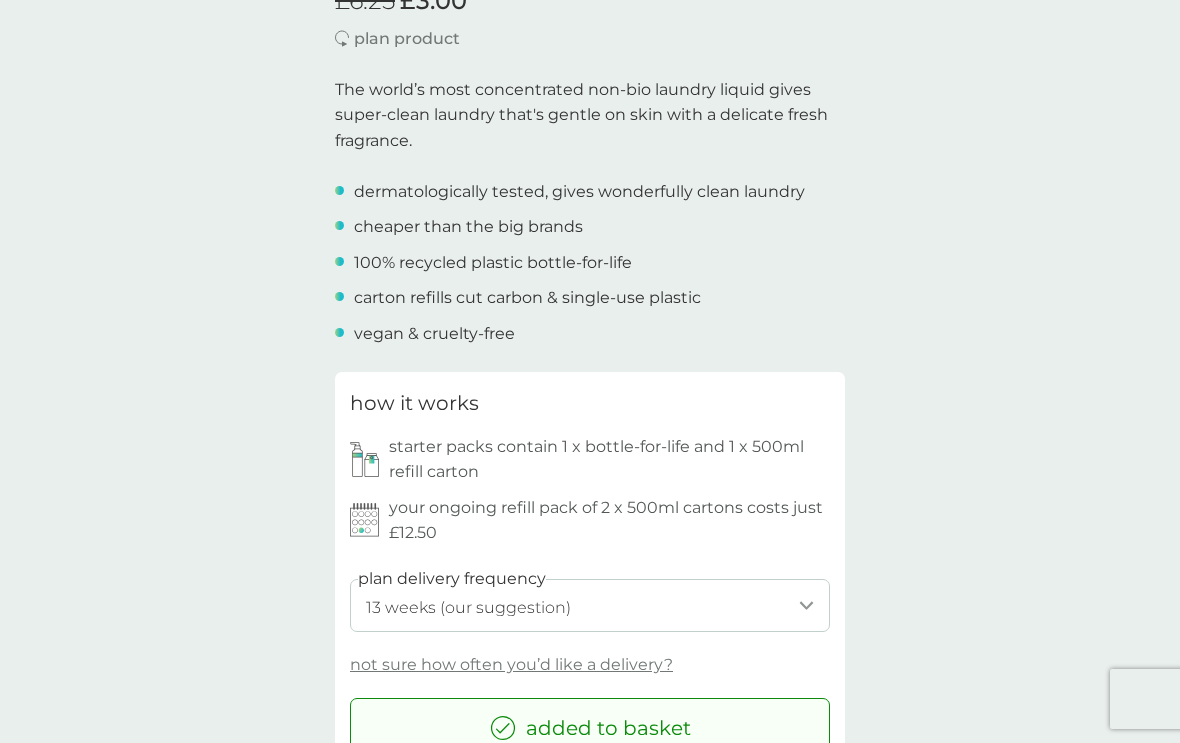 click on "1 week  2 weeks  3 weeks  4 weeks  5 weeks  6 weeks  7 weeks  8 weeks  9 weeks  10 weeks  11 weeks  12 weeks  13 weeks (our suggestion) 14 weeks  15 weeks  16 weeks  17 weeks  18 weeks  19 weeks  20 weeks  21 weeks  22 weeks  23 weeks  24 weeks  25 weeks  26 weeks  27 weeks  28 weeks  29 weeks  30 weeks  31 weeks  32 weeks  33 weeks  34 weeks  35 weeks" at bounding box center [590, 605] 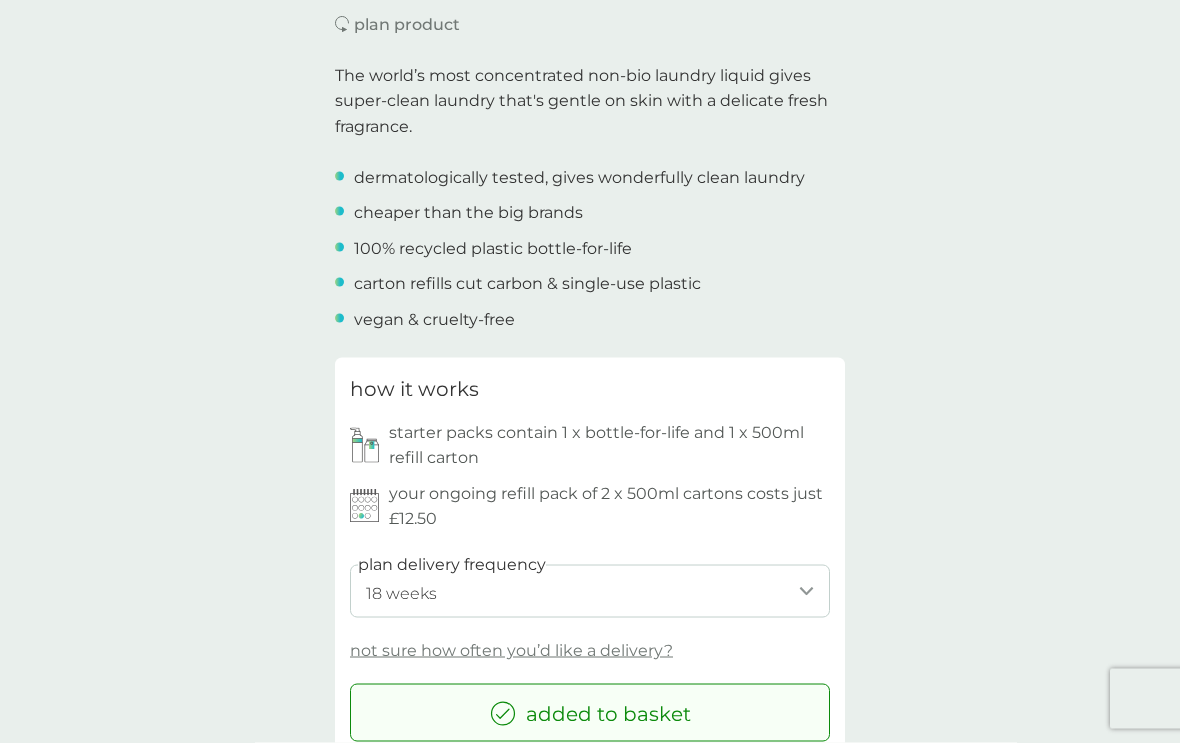 scroll, scrollTop: 686, scrollLeft: 0, axis: vertical 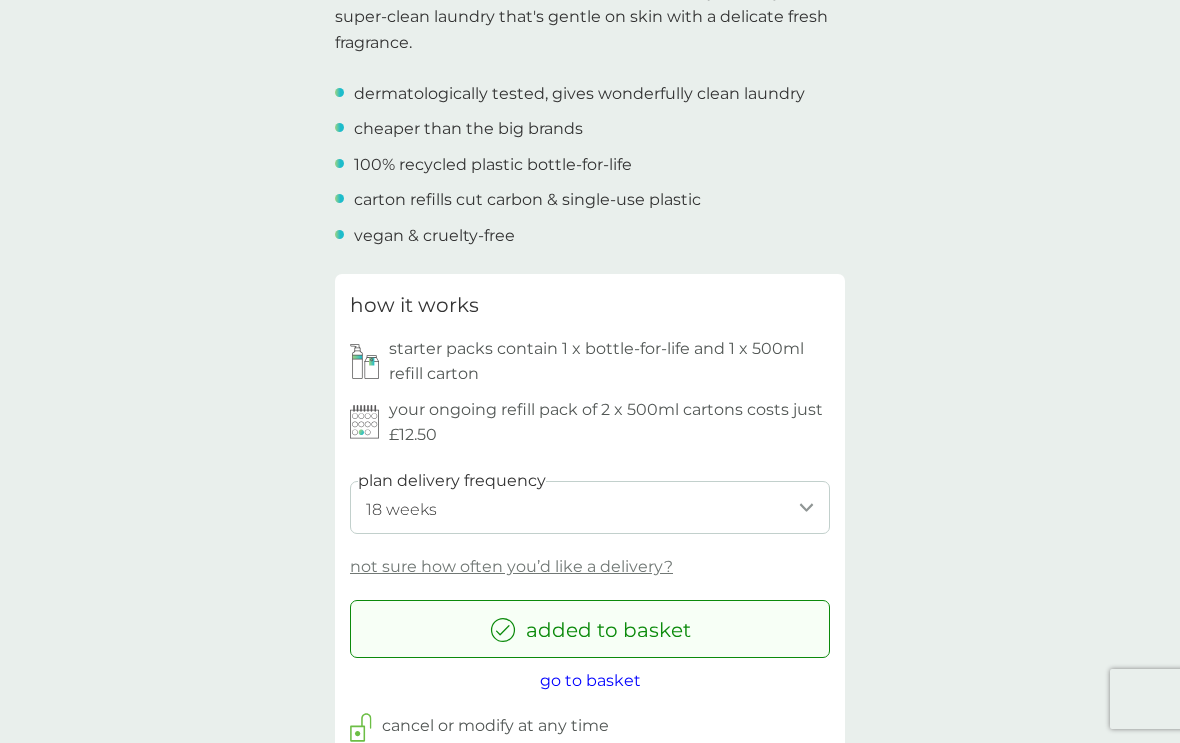 click on "go to basket" at bounding box center (590, 680) 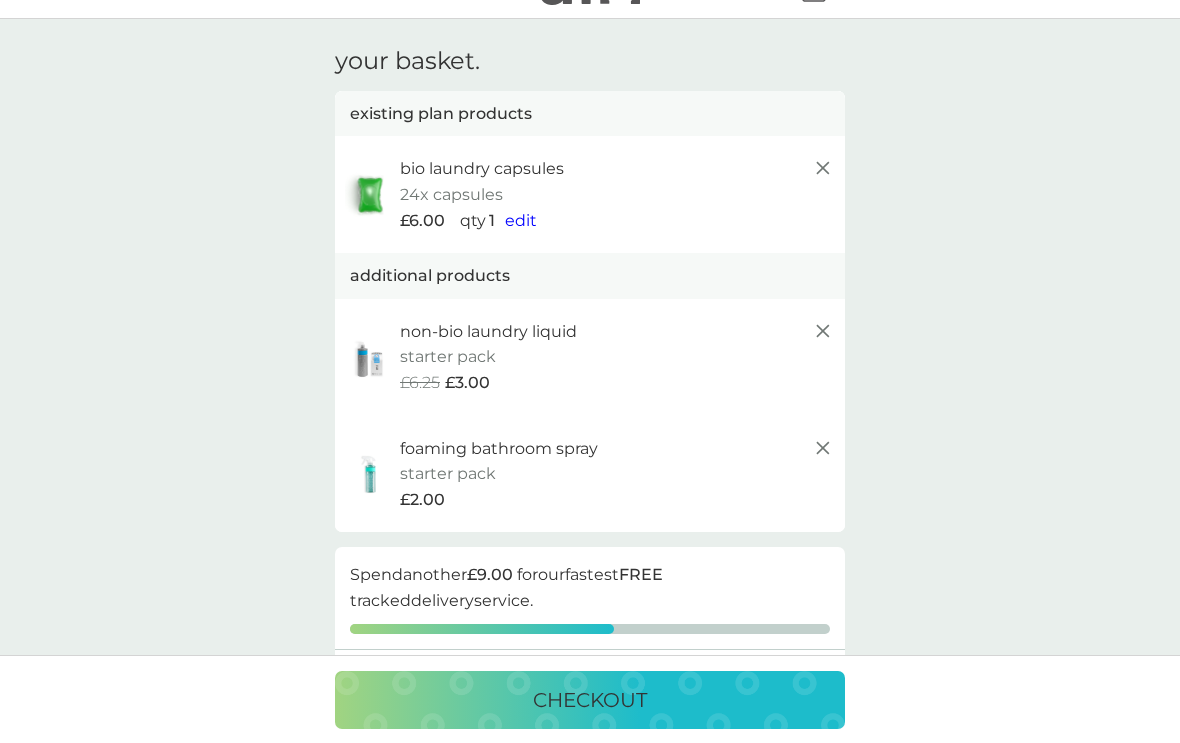 scroll, scrollTop: 45, scrollLeft: 0, axis: vertical 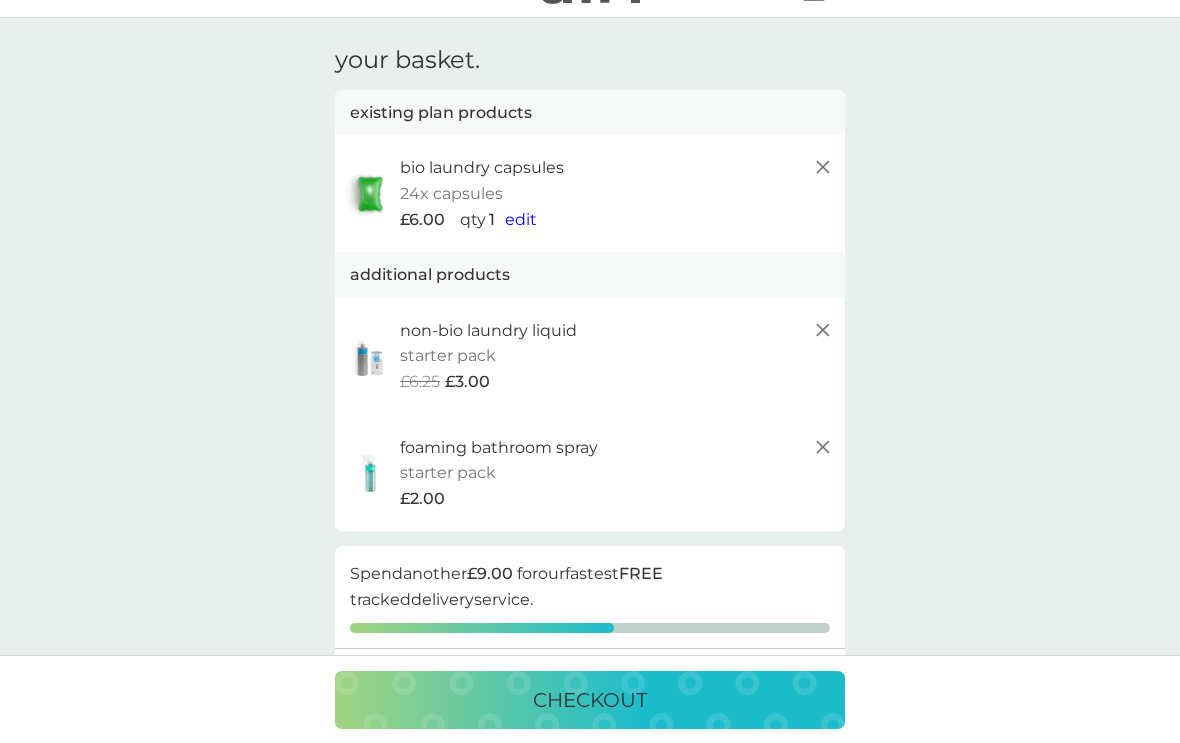 click on "edit" at bounding box center [521, 219] 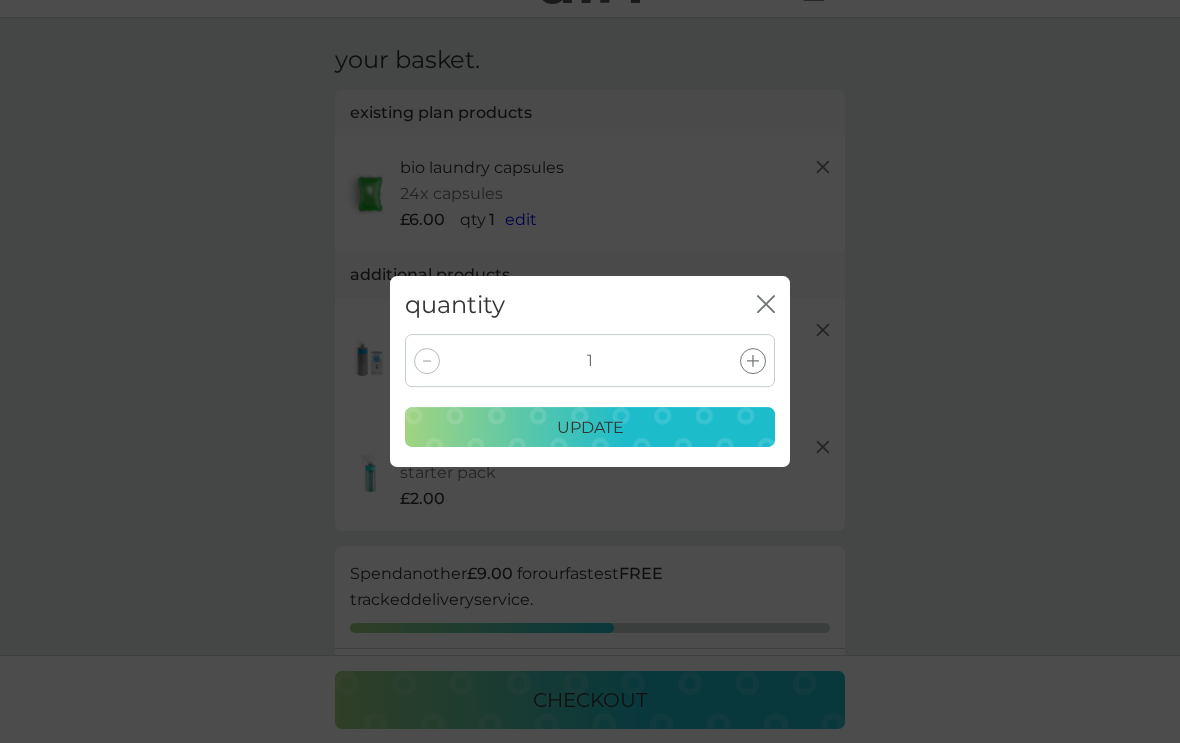 click 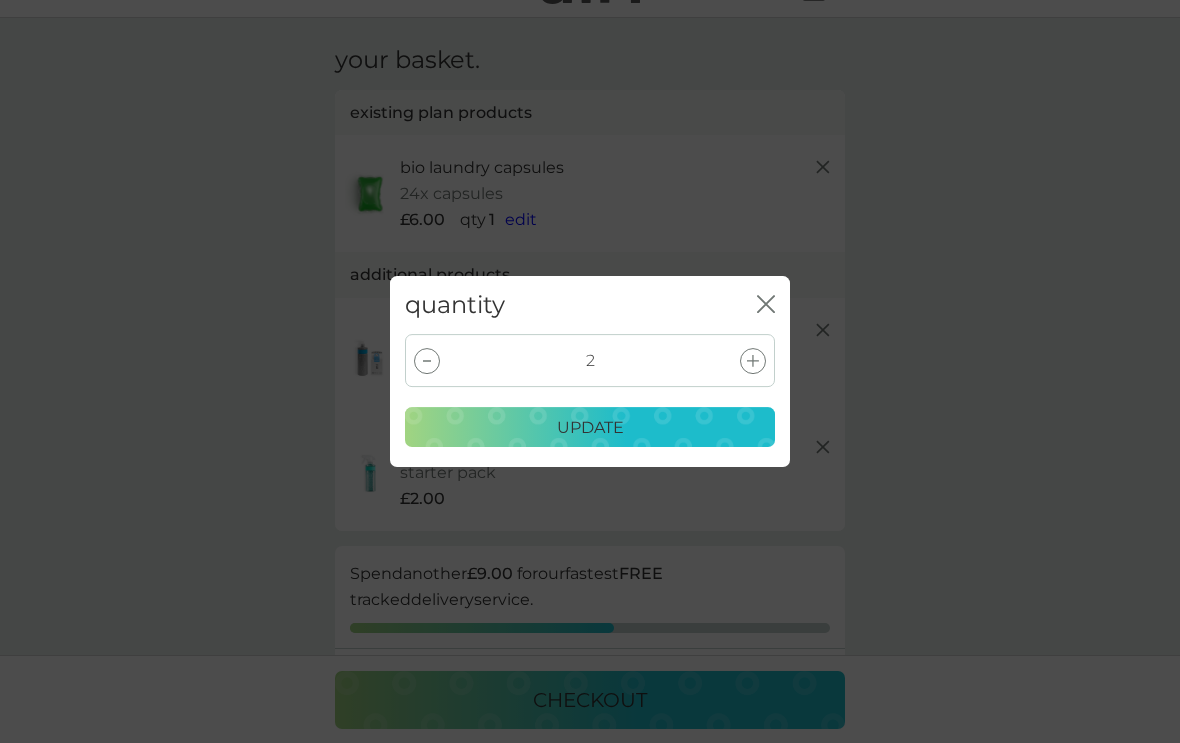 click on "update" at bounding box center [590, 428] 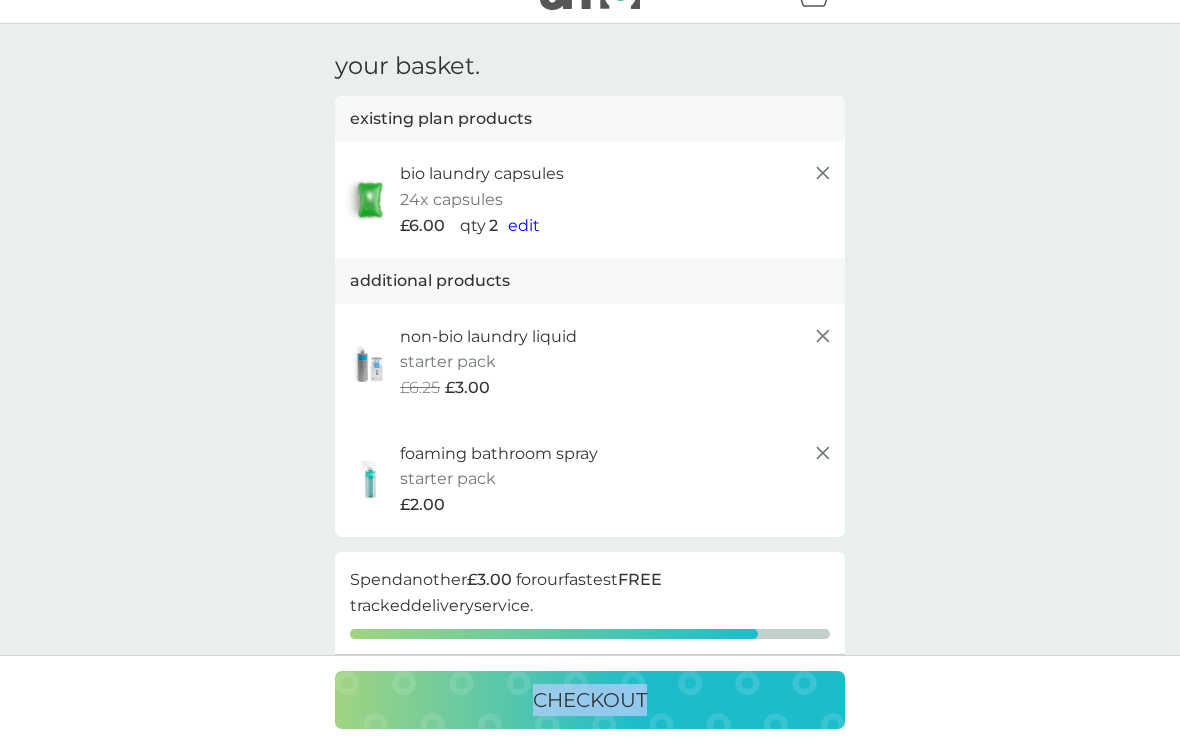 scroll, scrollTop: 72, scrollLeft: 0, axis: vertical 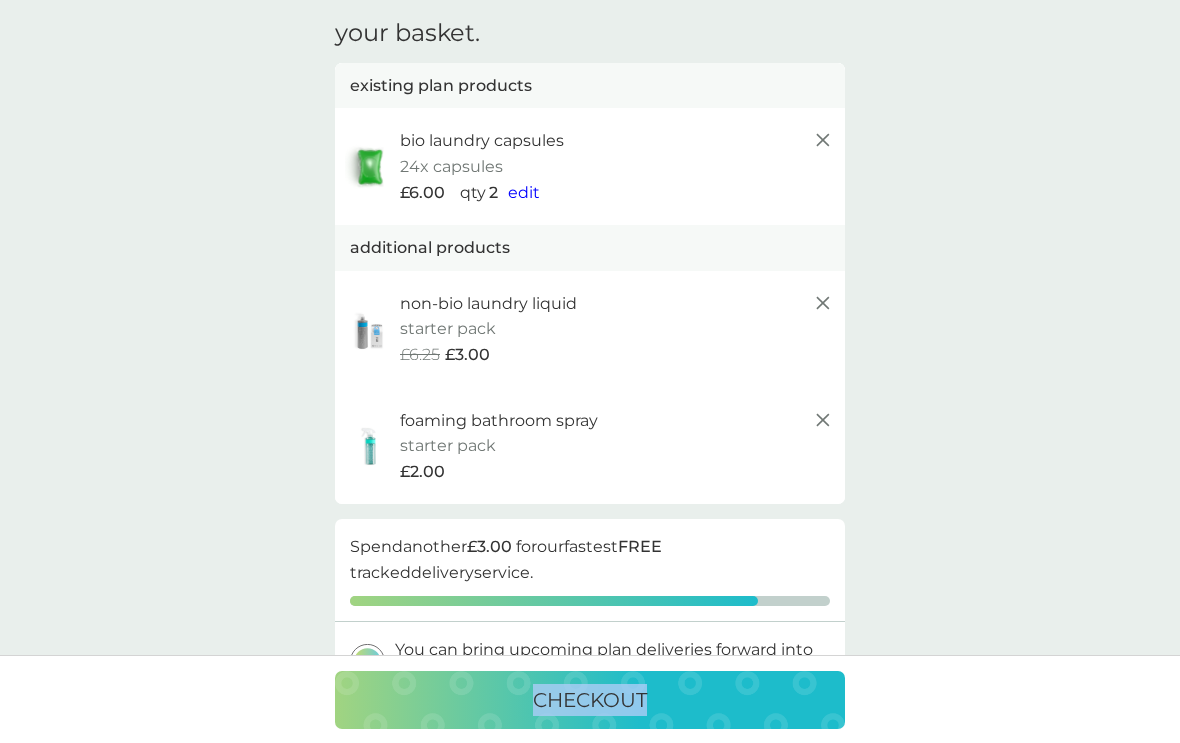 click 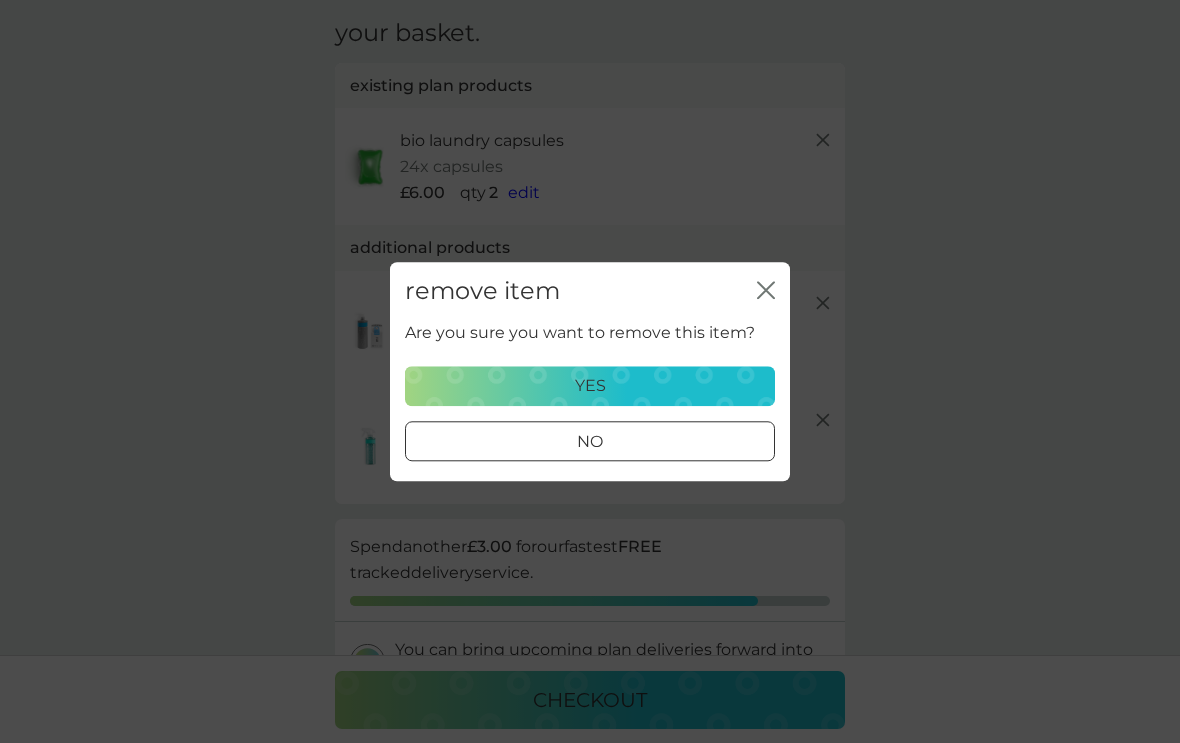 click on "yes" at bounding box center [590, 386] 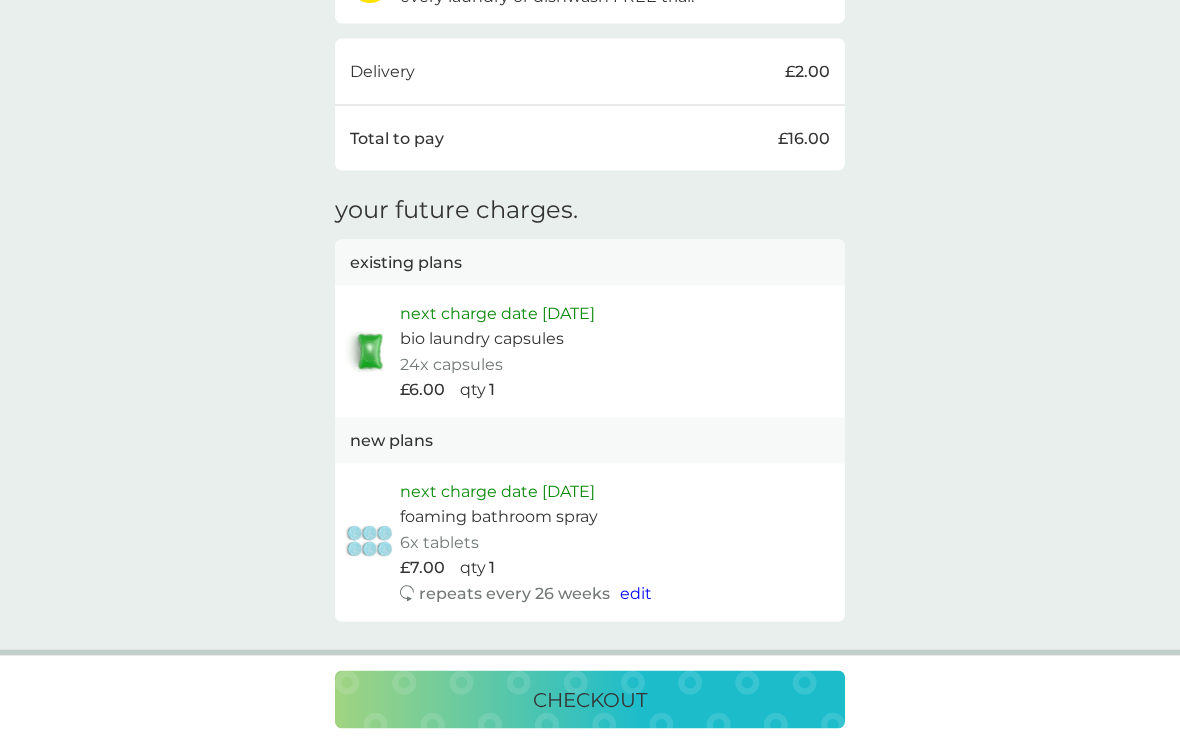 scroll, scrollTop: 843, scrollLeft: 0, axis: vertical 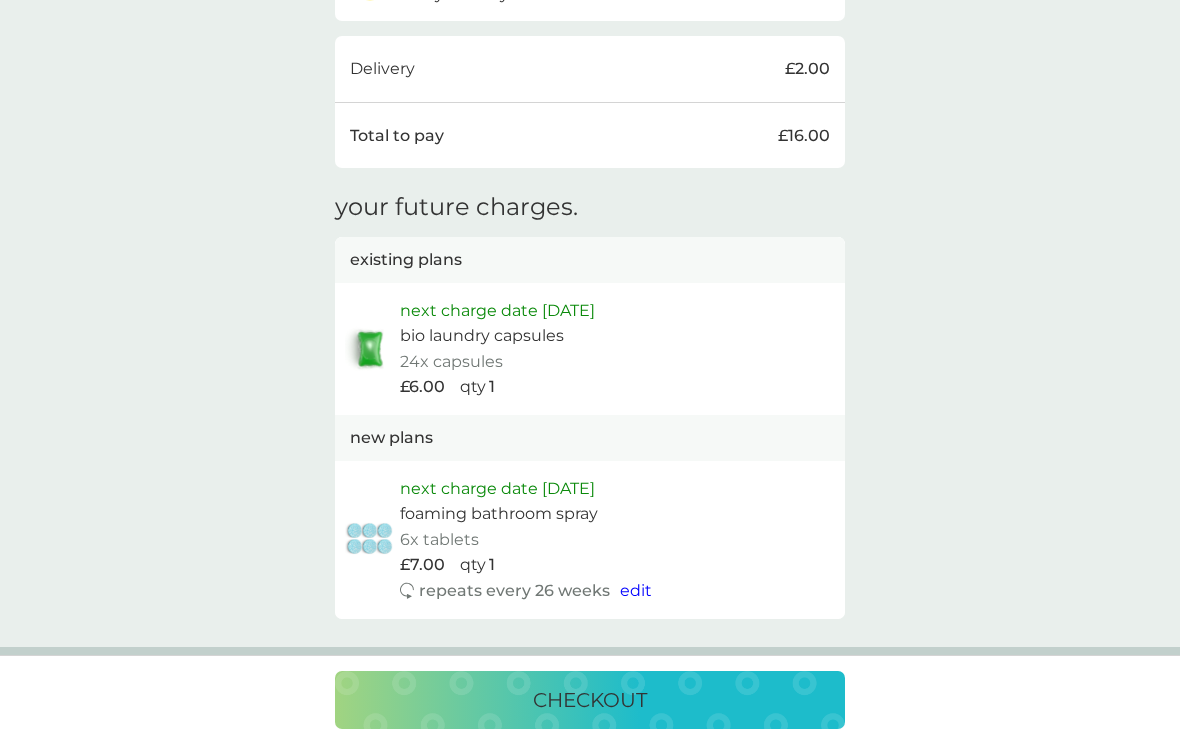 click on "checkout" at bounding box center [590, 700] 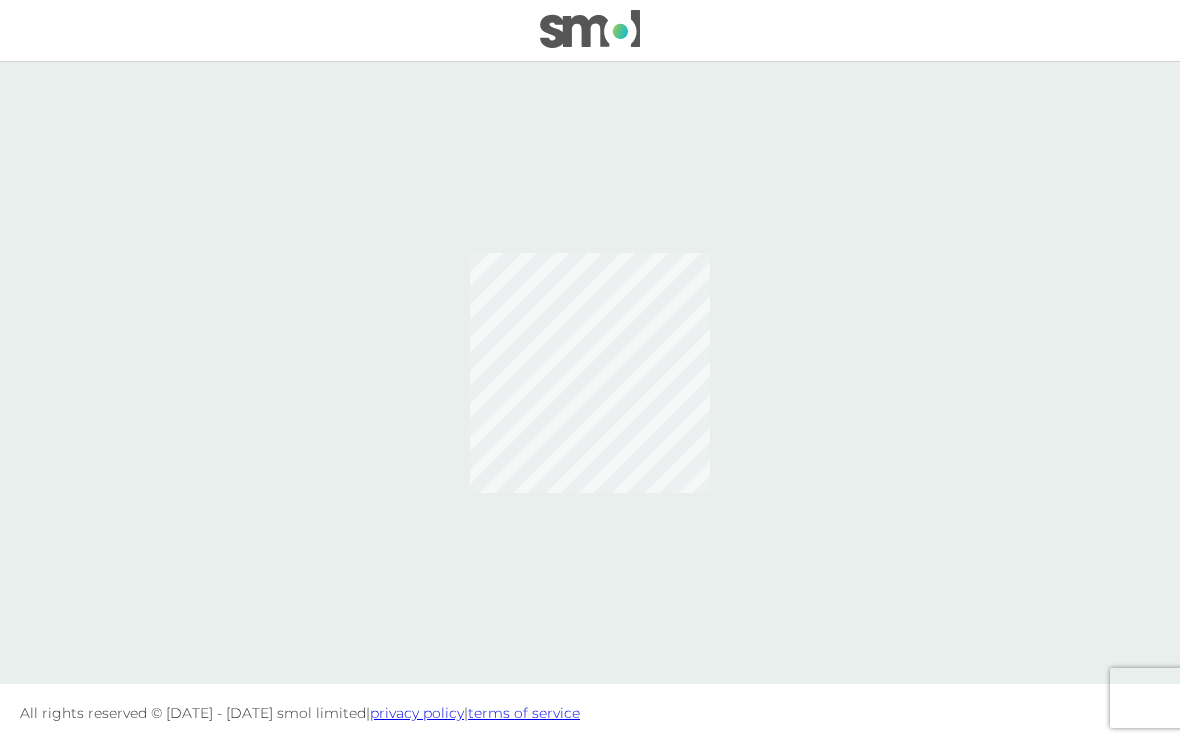 scroll, scrollTop: 1, scrollLeft: 0, axis: vertical 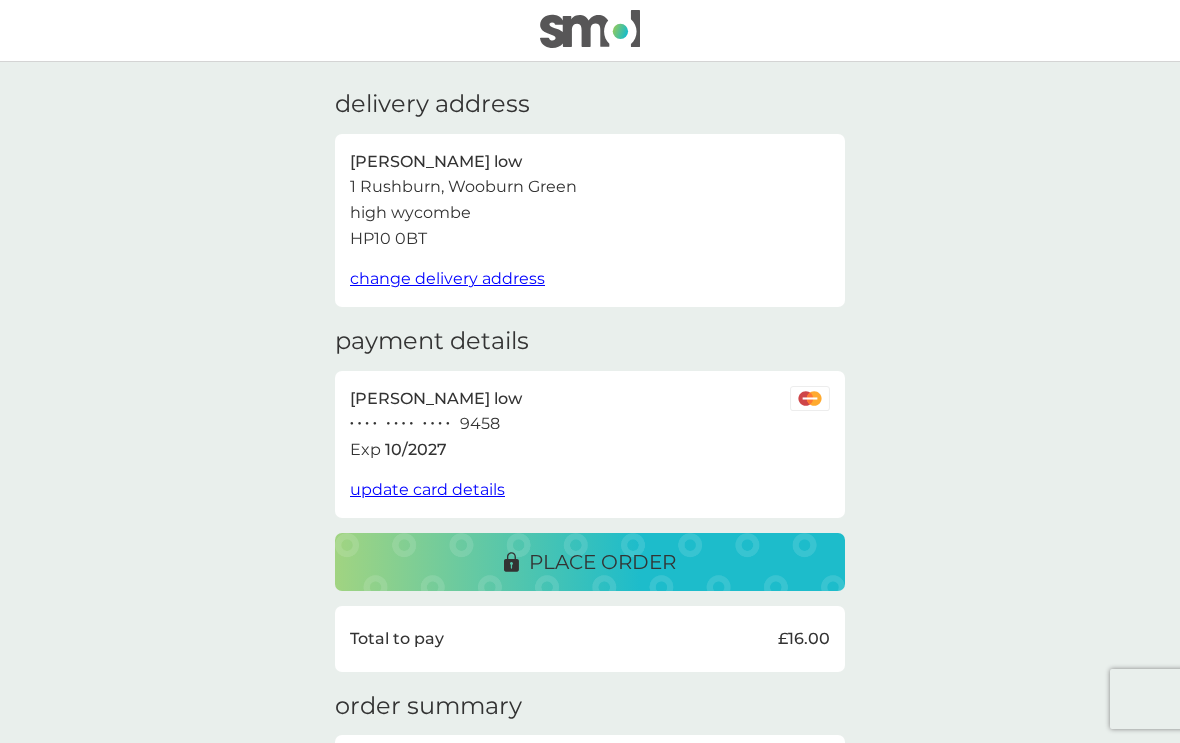 click on "place order" at bounding box center (590, 562) 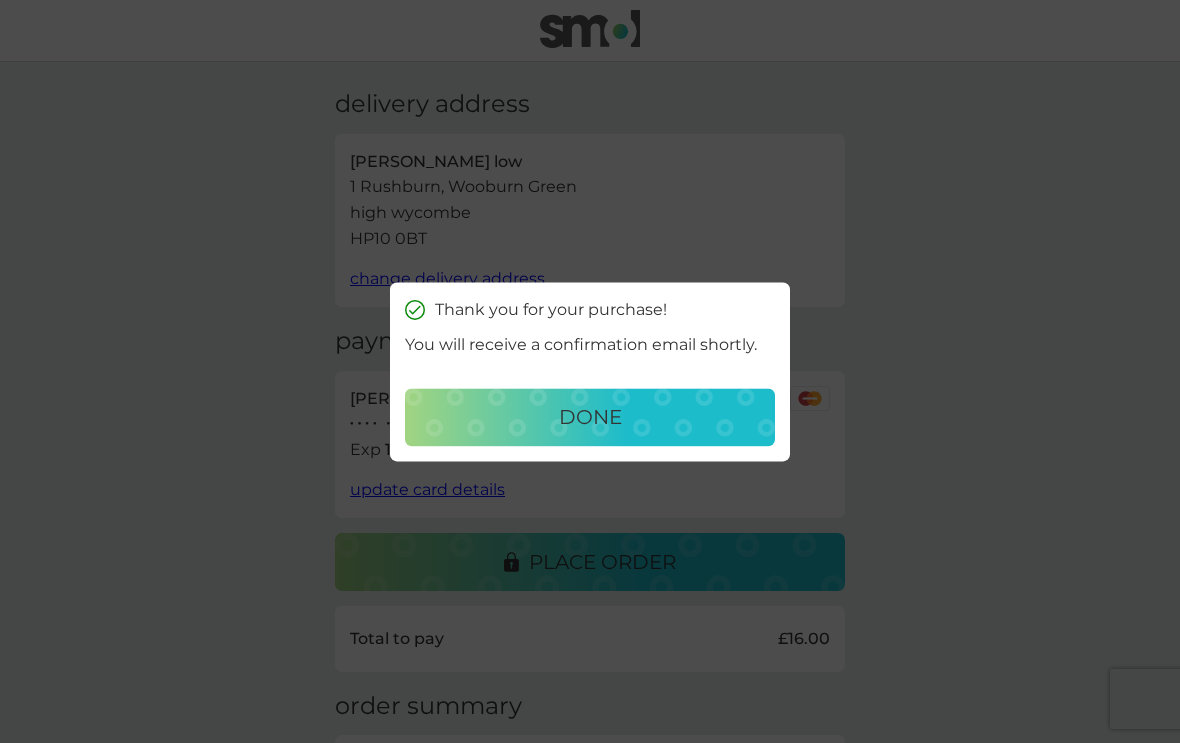 click on "done" at bounding box center (590, 417) 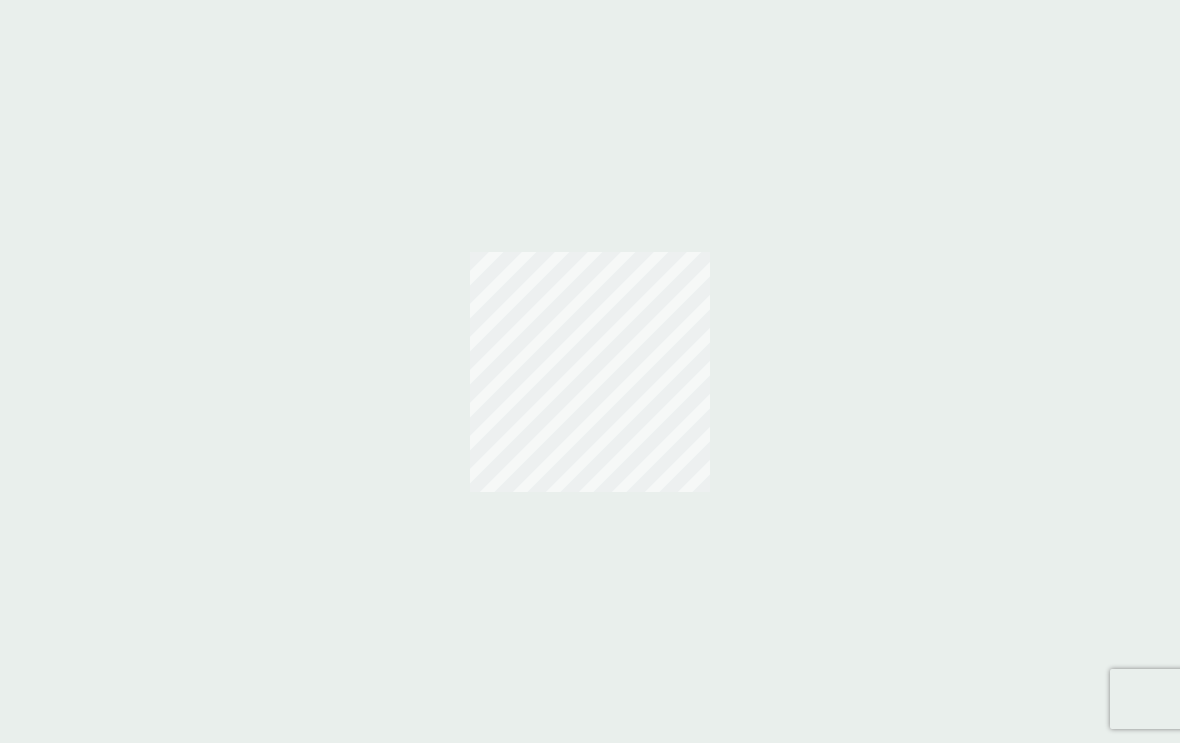 scroll, scrollTop: 0, scrollLeft: 0, axis: both 